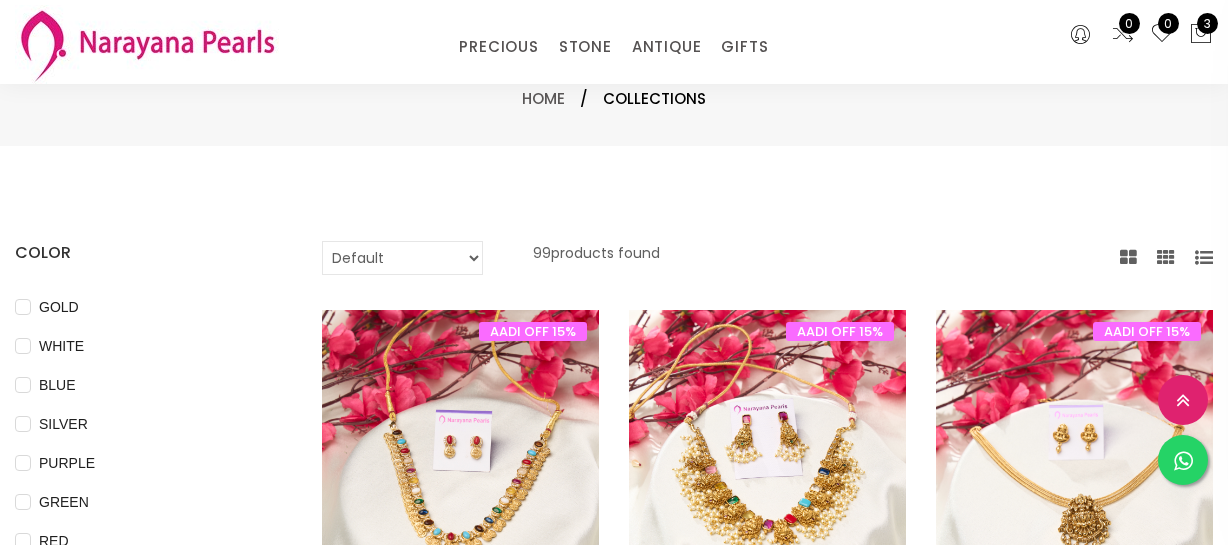 select on "INR" 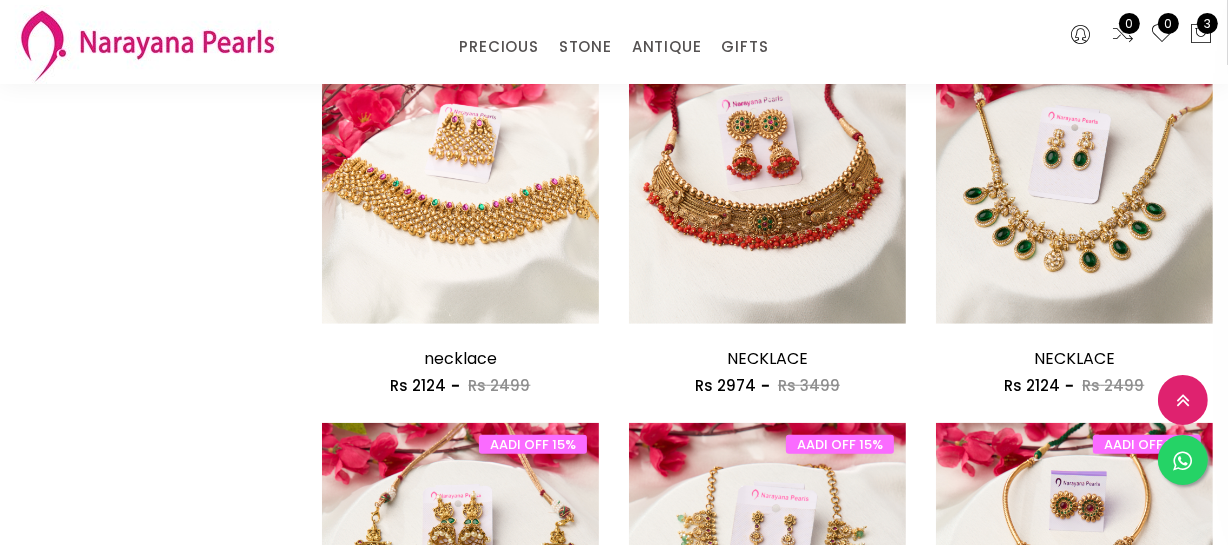 scroll, scrollTop: 1206, scrollLeft: 0, axis: vertical 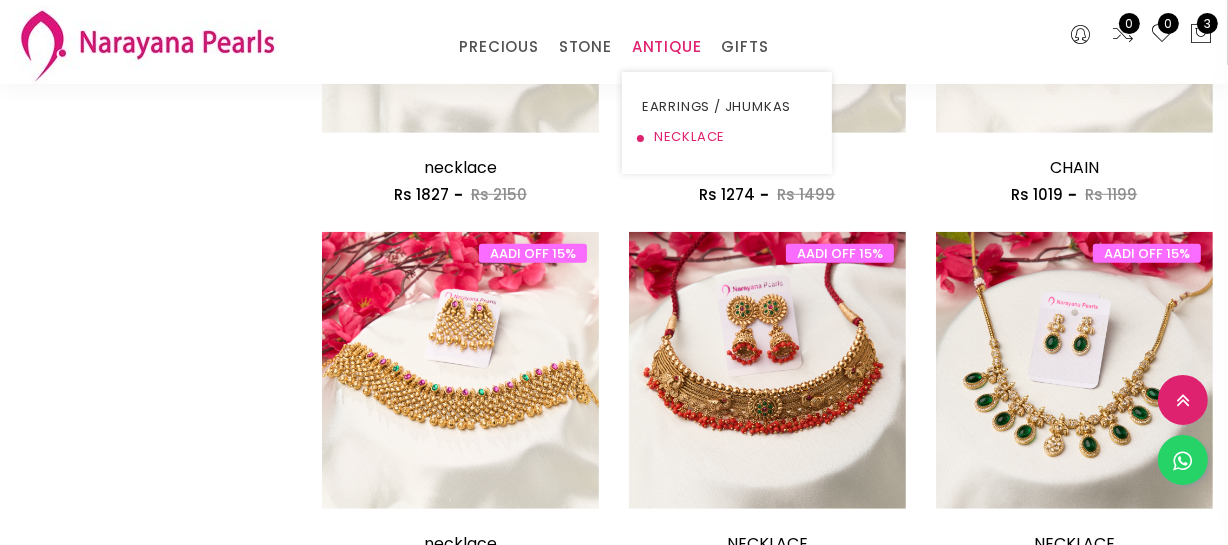 click on "NECKLACE" at bounding box center (727, 137) 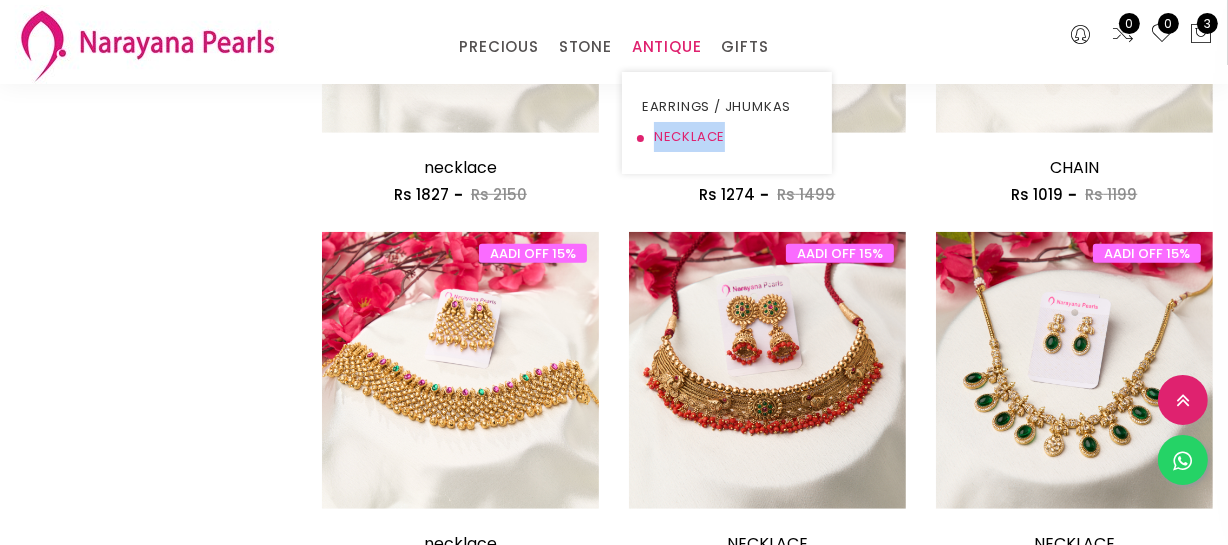 click on "NECKLACE" at bounding box center (727, 137) 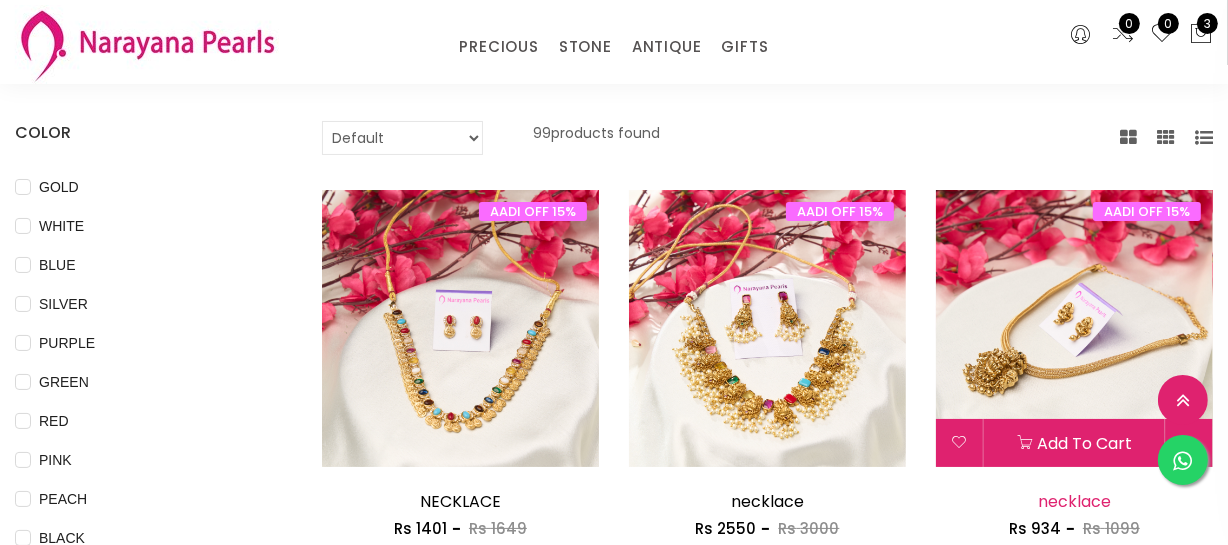 scroll, scrollTop: 297, scrollLeft: 0, axis: vertical 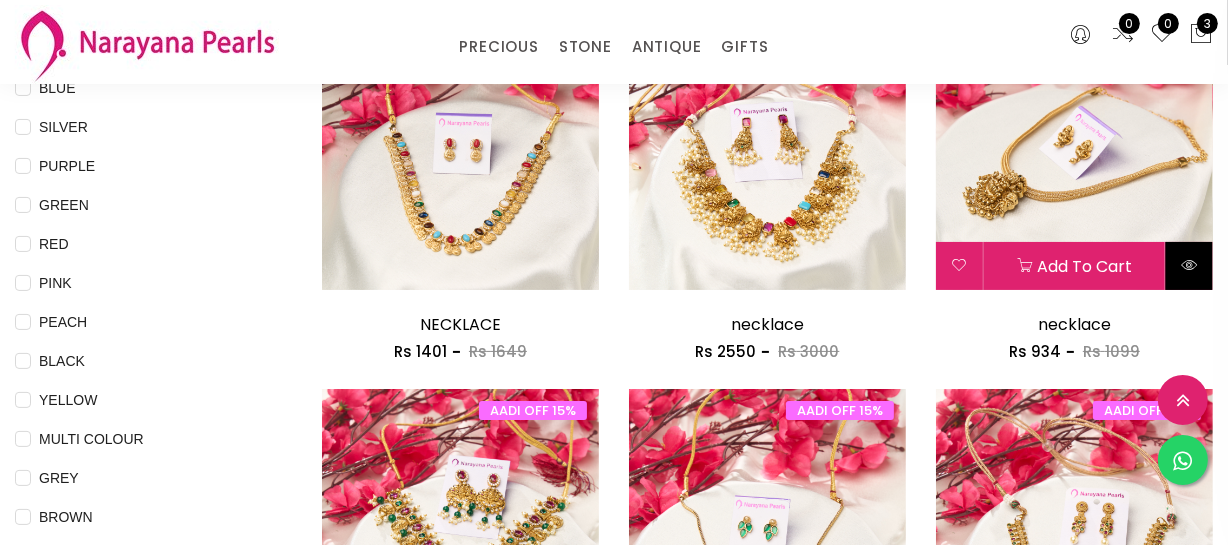 click at bounding box center [1189, 265] 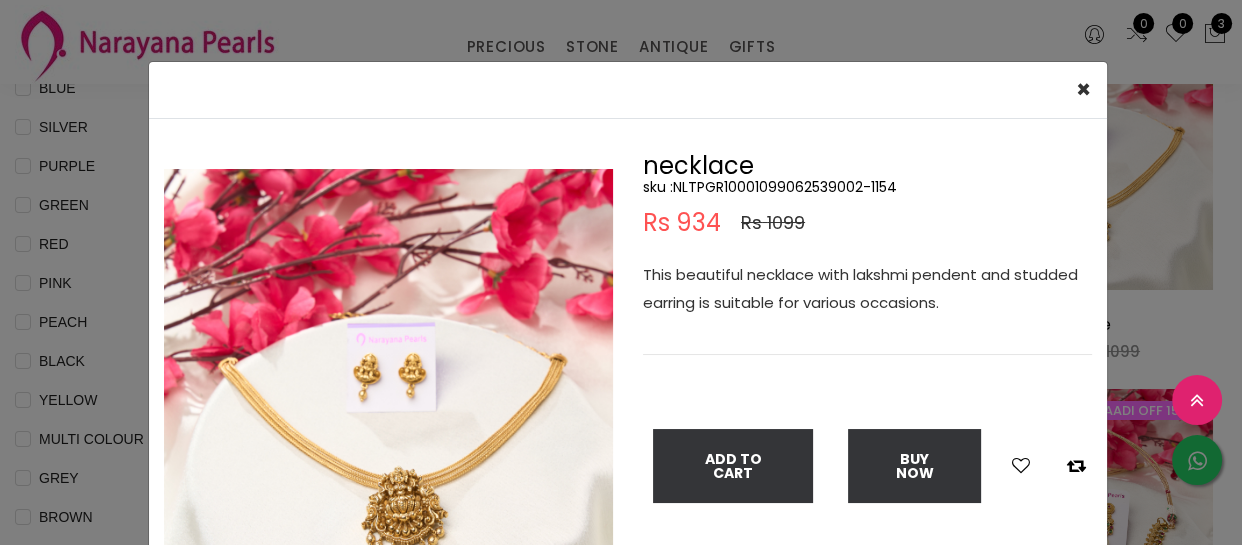 click at bounding box center [388, 393] 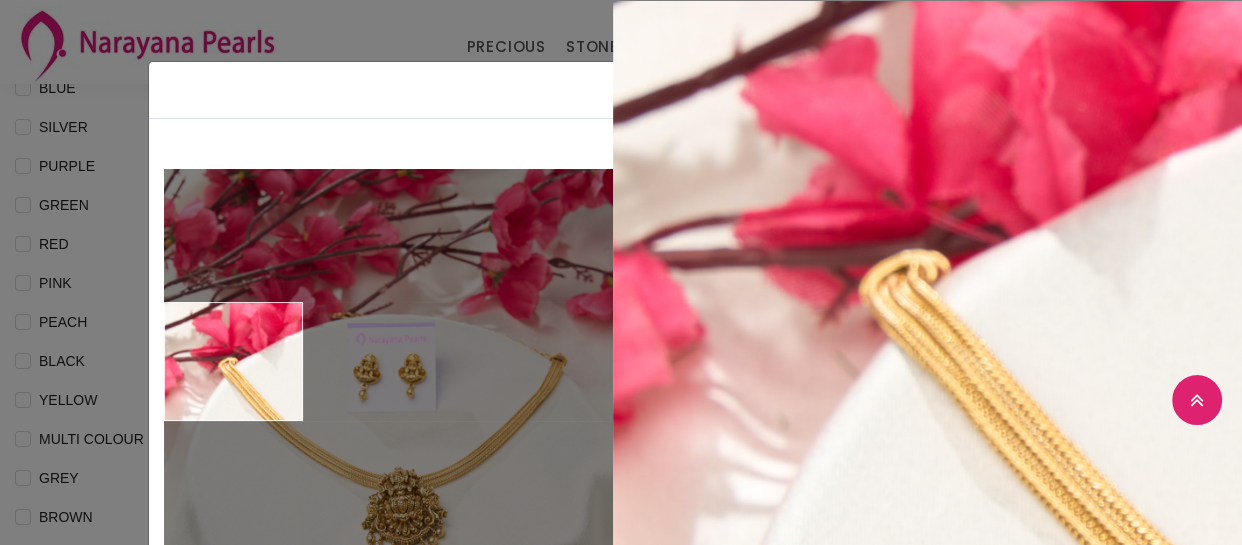 click on "× Close Double (click / press) on the image to zoom (in / out). necklace sku :  NLTPGR10001099062539002-1154 Rs   934   Rs   1099 This beautiful necklace with lakshmi pendent and studded earring is suitable for various occasions.  Add To Cart   Buy Now" at bounding box center (621, 272) 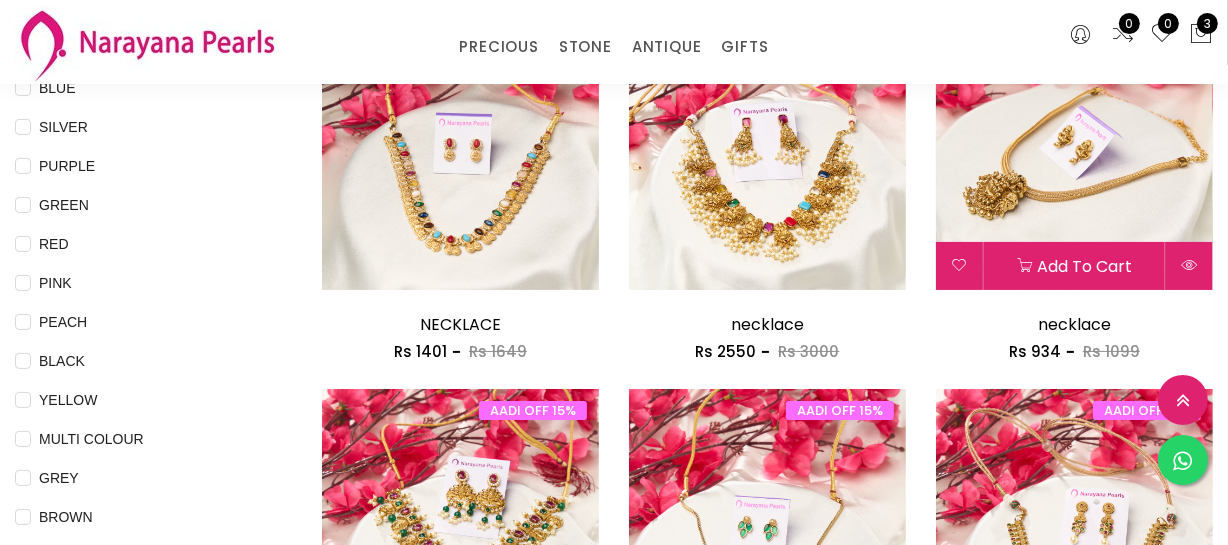 click at bounding box center (1074, 151) 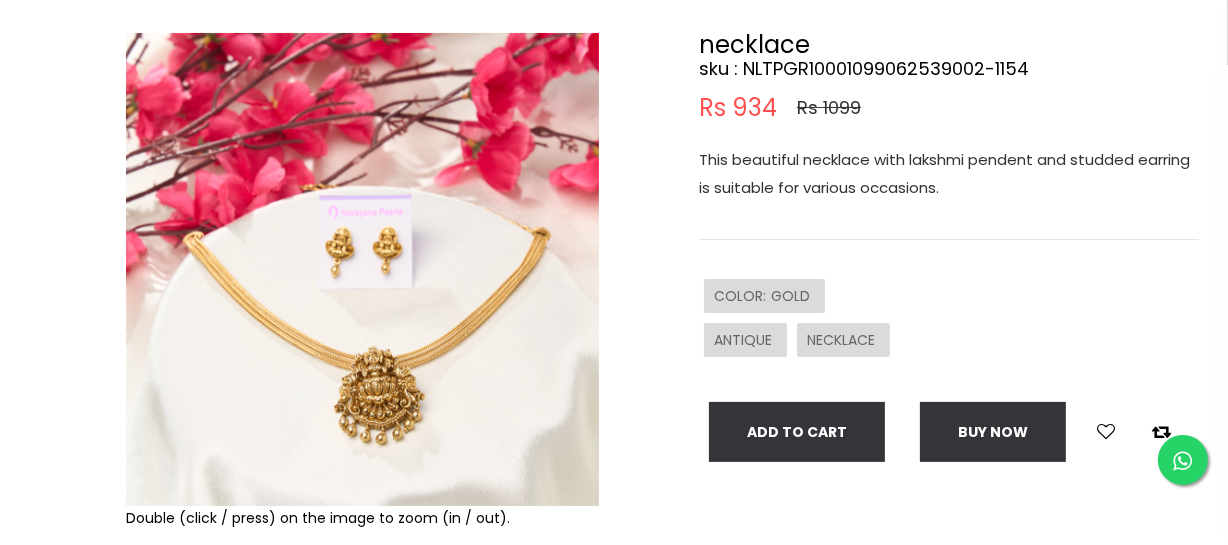 scroll, scrollTop: 0, scrollLeft: 0, axis: both 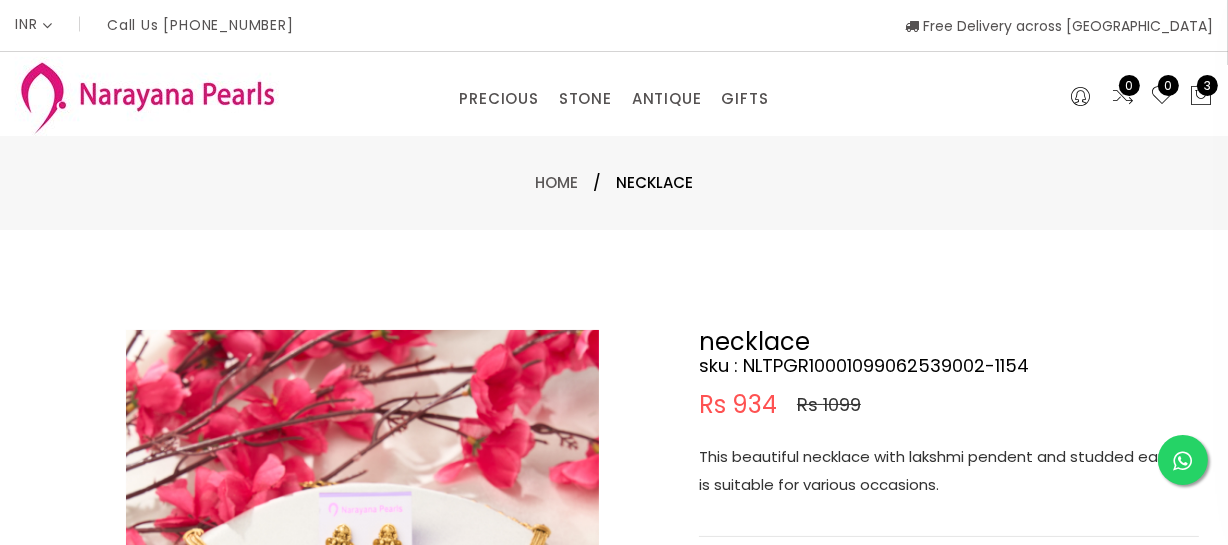 click on "Home / necklace" at bounding box center (614, 183) 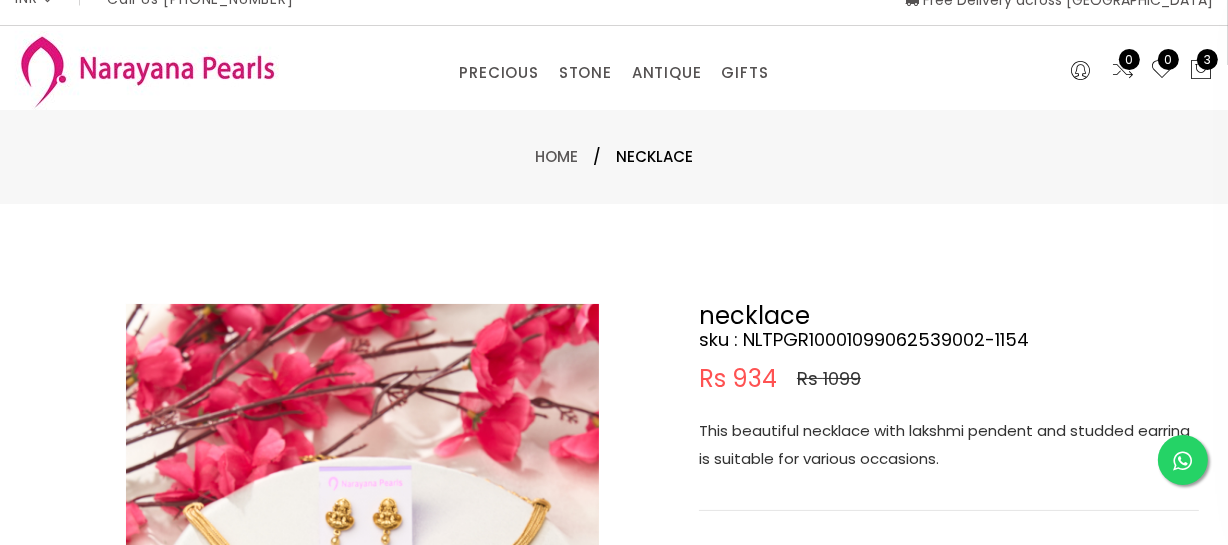 scroll, scrollTop: 363, scrollLeft: 0, axis: vertical 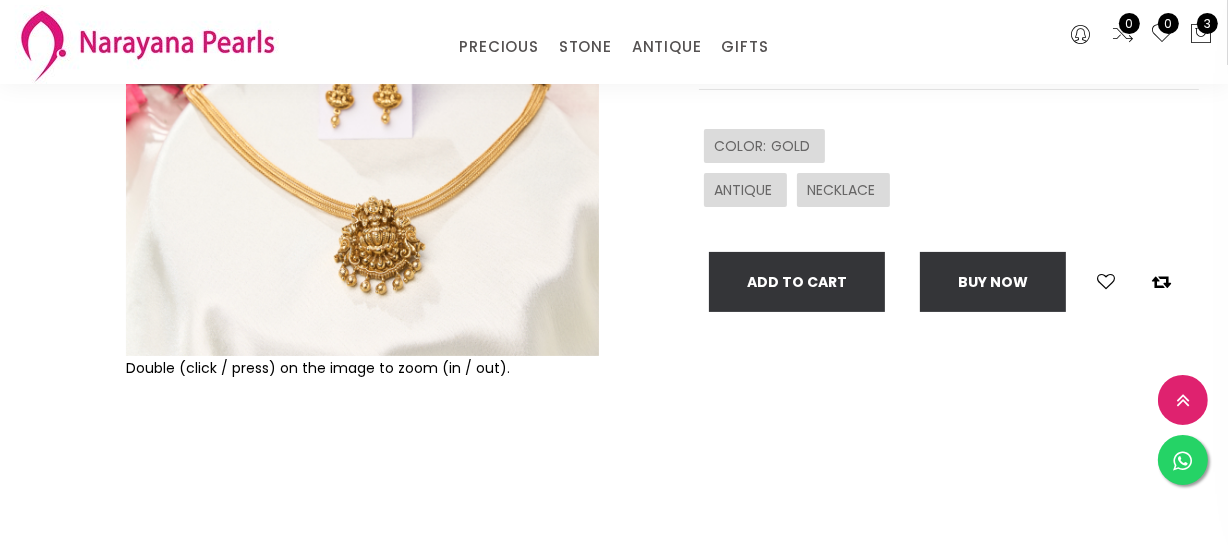 click at bounding box center [362, 119] 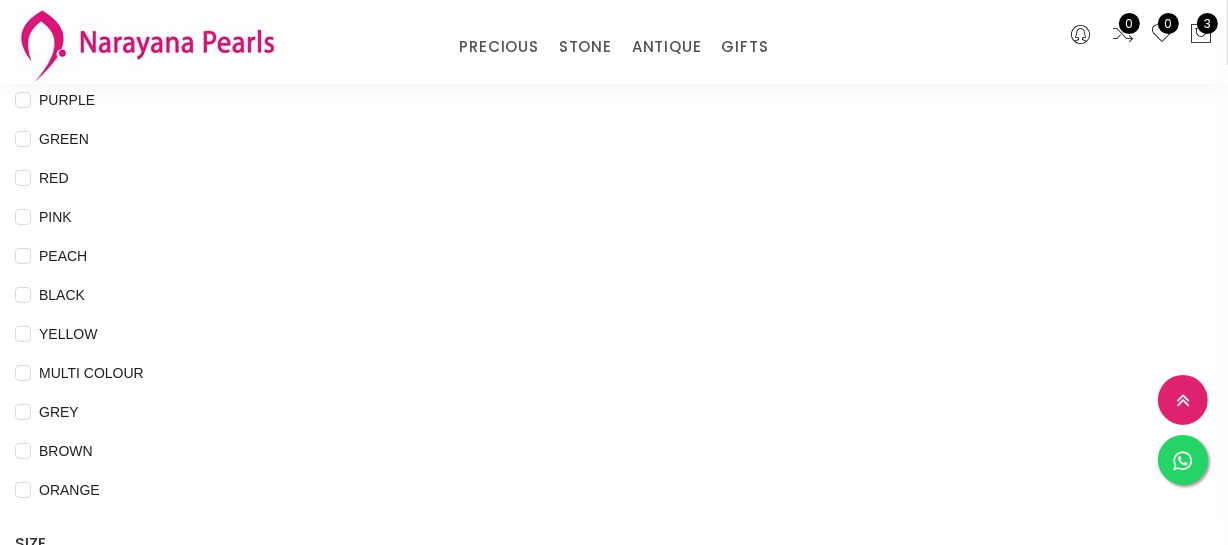 scroll, scrollTop: 297, scrollLeft: 0, axis: vertical 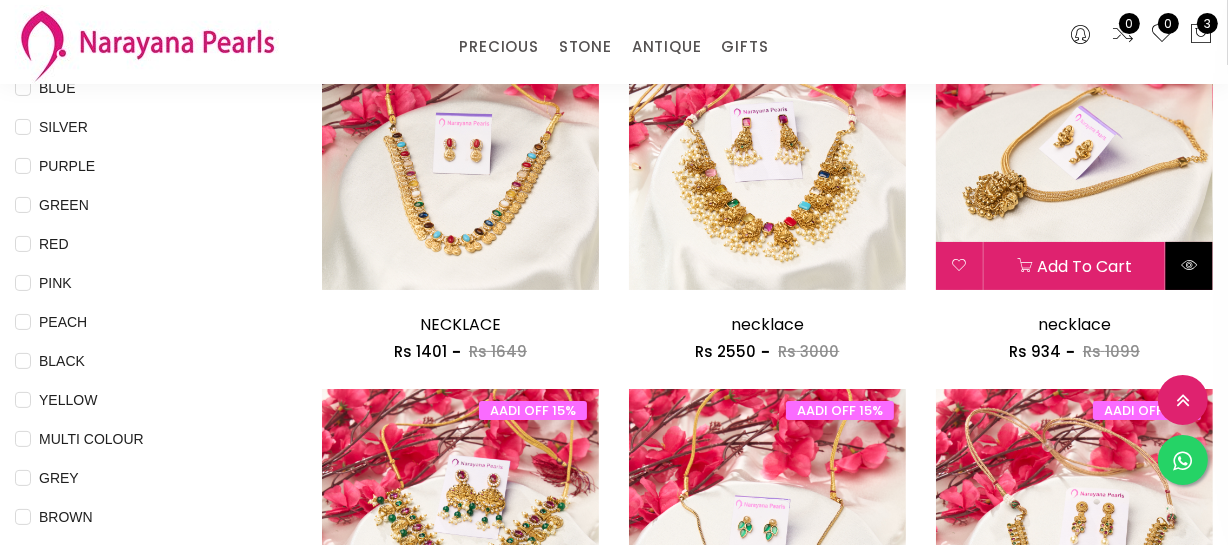 click at bounding box center [1189, 266] 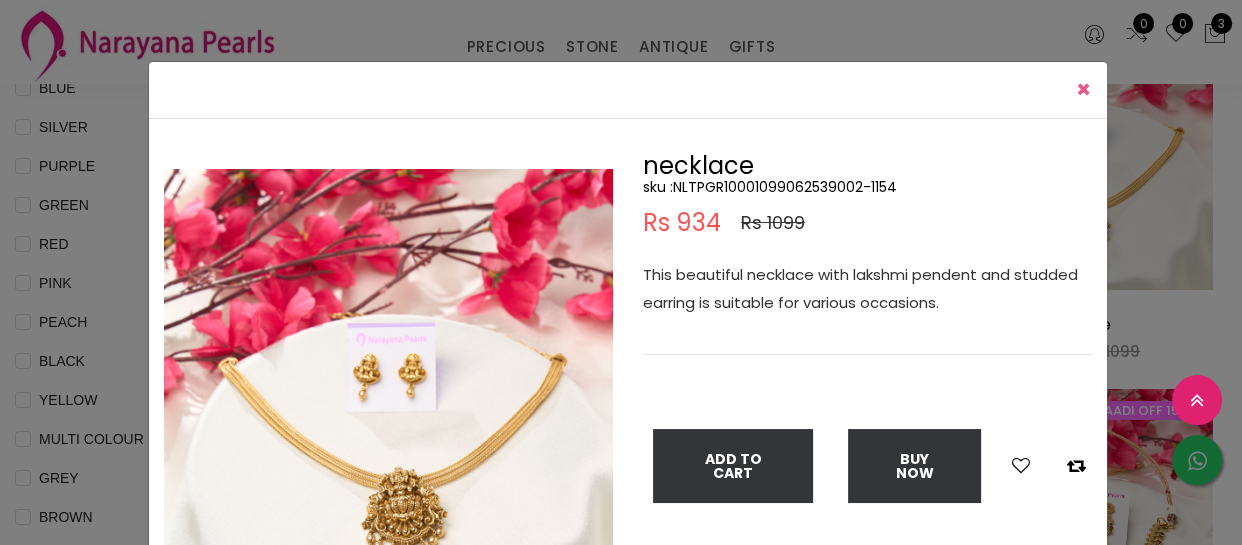 click on "×" at bounding box center [1083, 89] 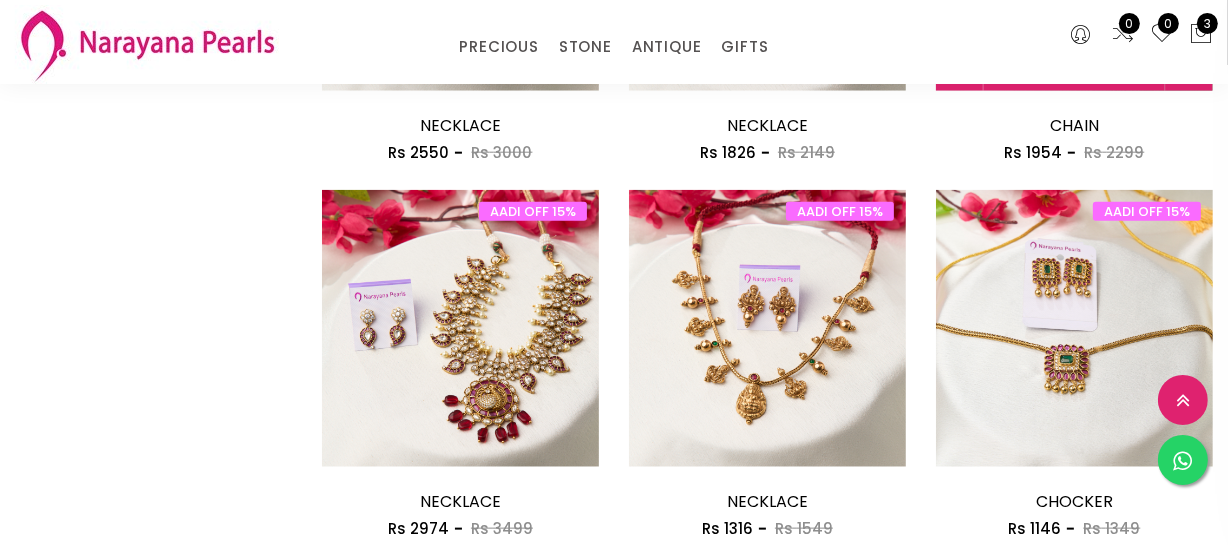 scroll, scrollTop: 2636, scrollLeft: 0, axis: vertical 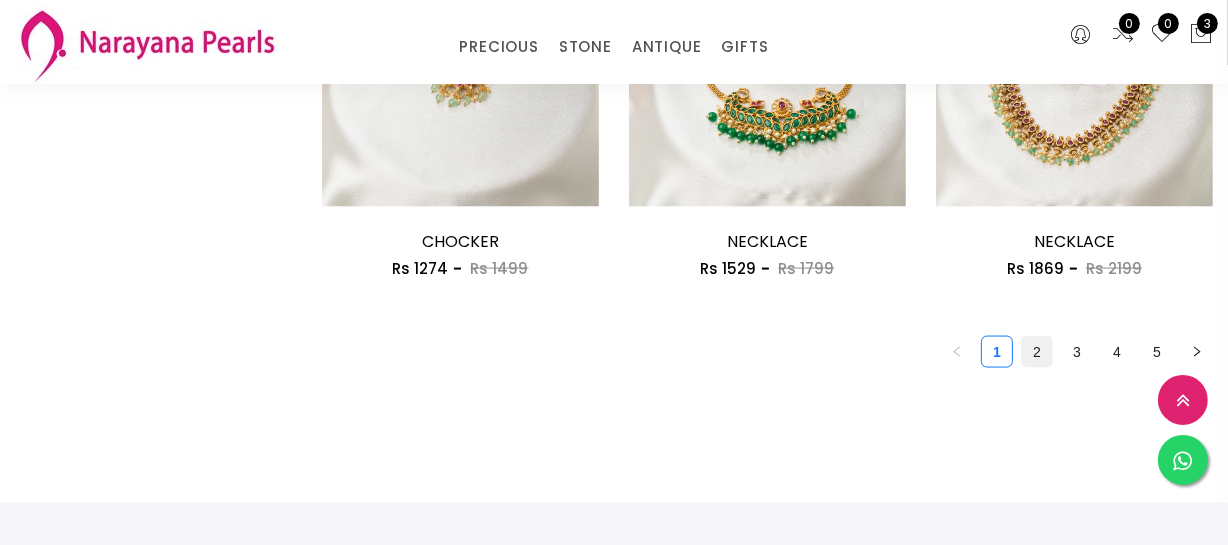 click on "2" at bounding box center (1037, 352) 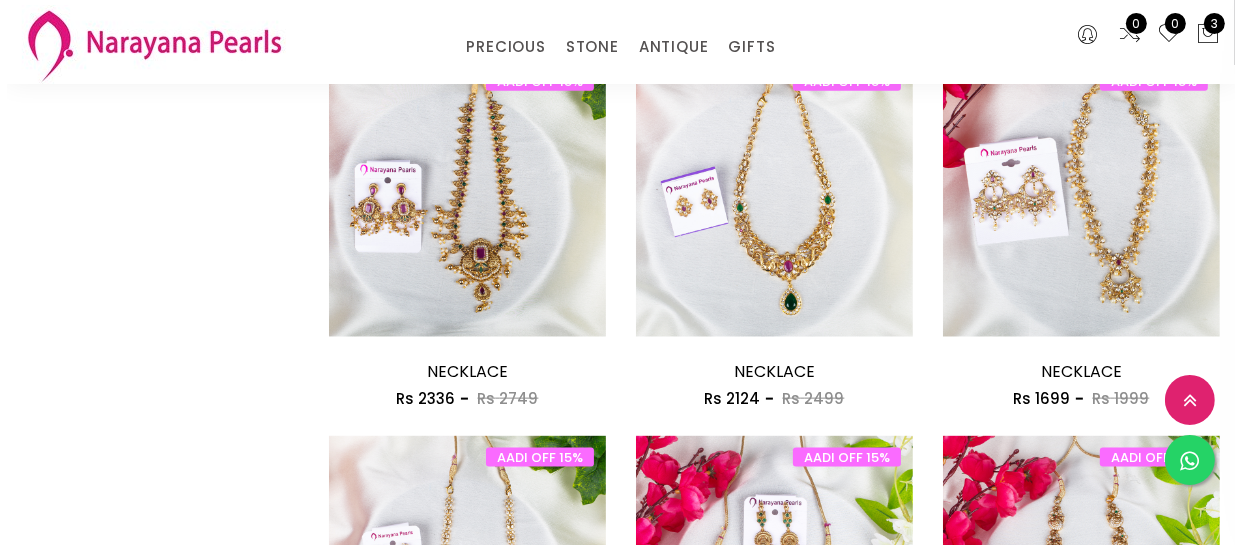 scroll, scrollTop: 2090, scrollLeft: 0, axis: vertical 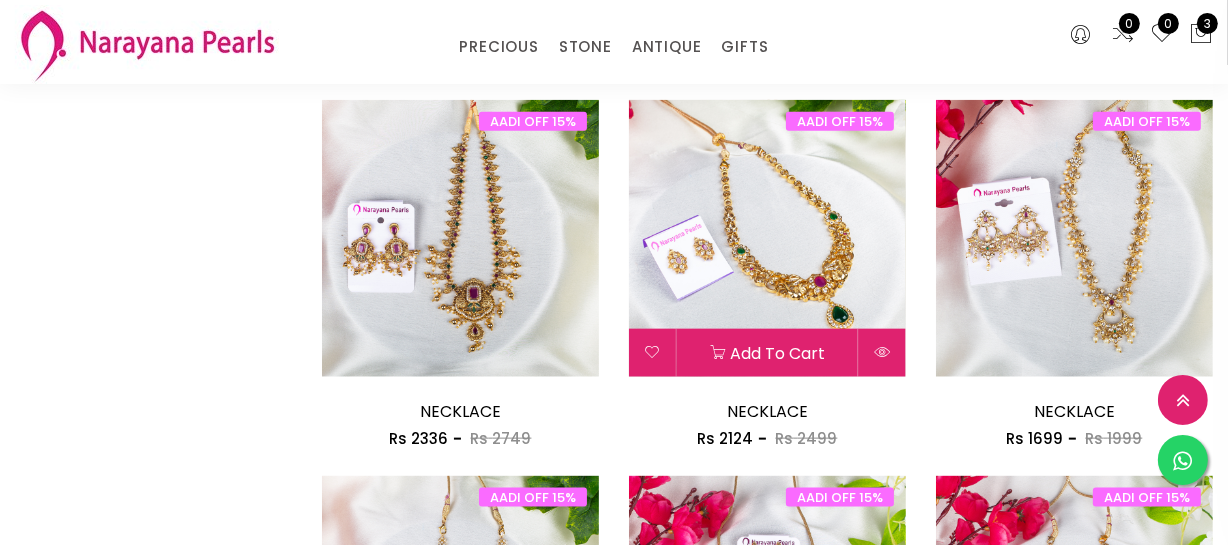 click at bounding box center [882, 352] 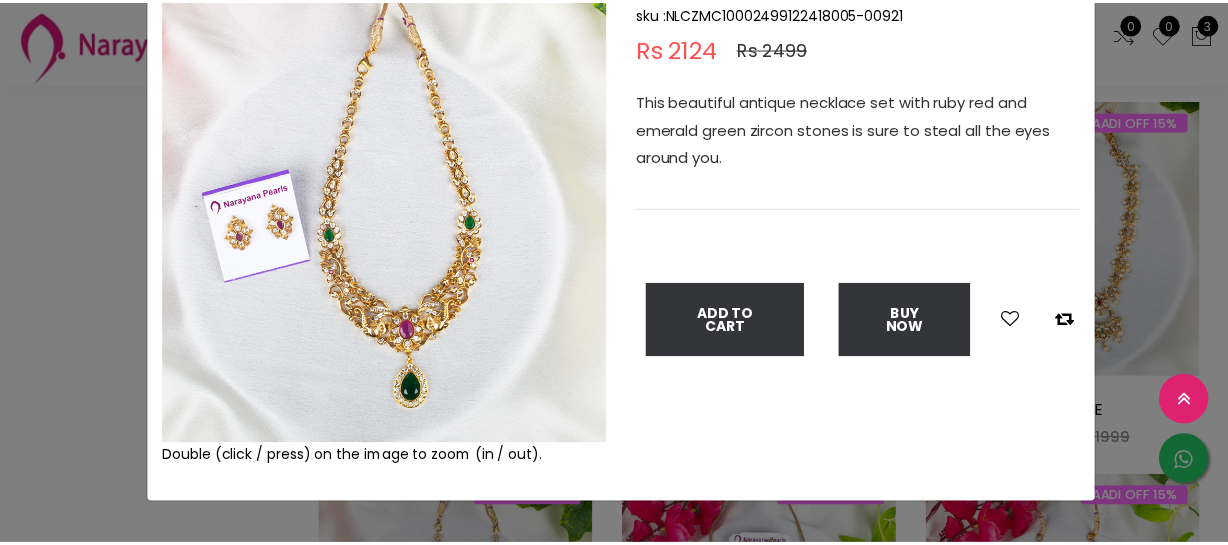 scroll, scrollTop: 181, scrollLeft: 0, axis: vertical 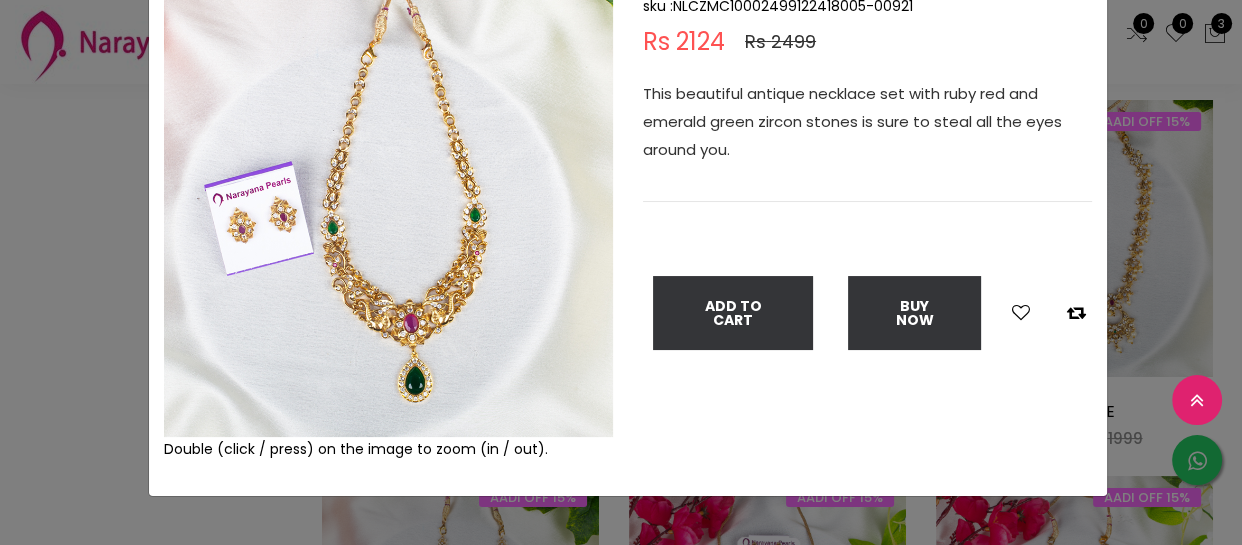 click at bounding box center [388, 212] 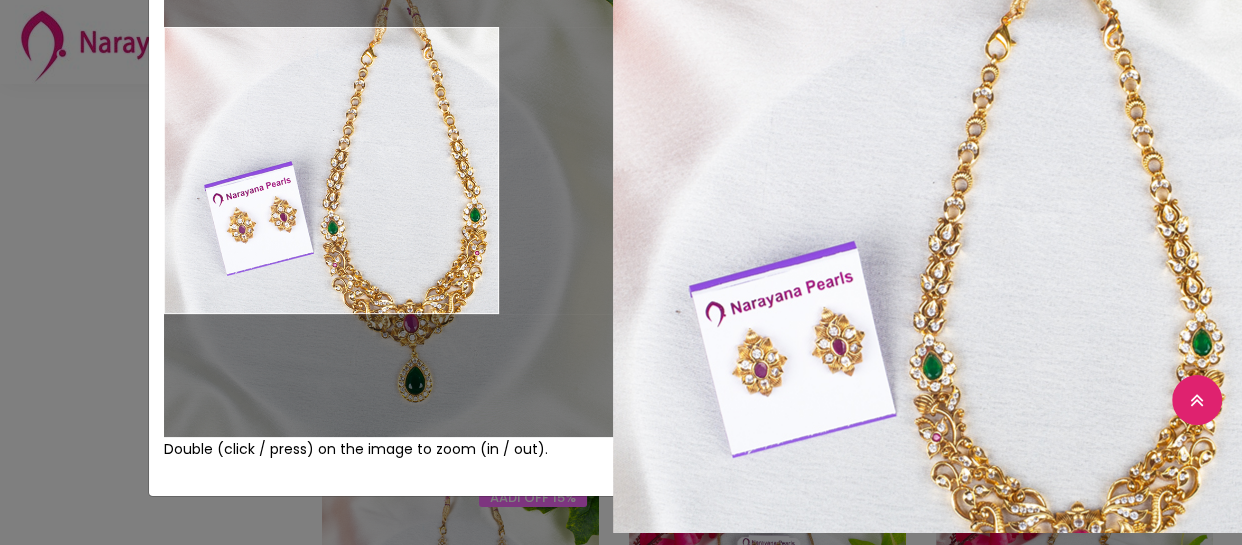 click on "× Close Double (click / press) on the image to zoom (in / out). NECKLACE sku :  NLCZMC10002499122418005-00921 Rs   2124   Rs   2499 This beautiful antique necklace set with ruby red and emerald green zircon stones is sure to steal all the eyes around you.  Add To Cart   Buy Now" at bounding box center [621, 272] 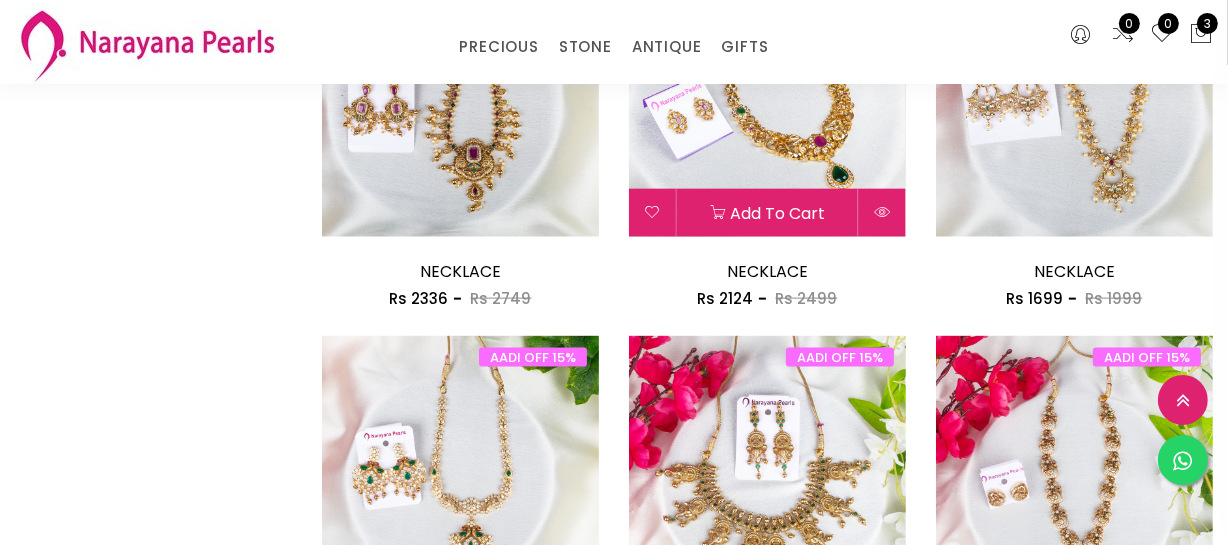 scroll, scrollTop: 2454, scrollLeft: 0, axis: vertical 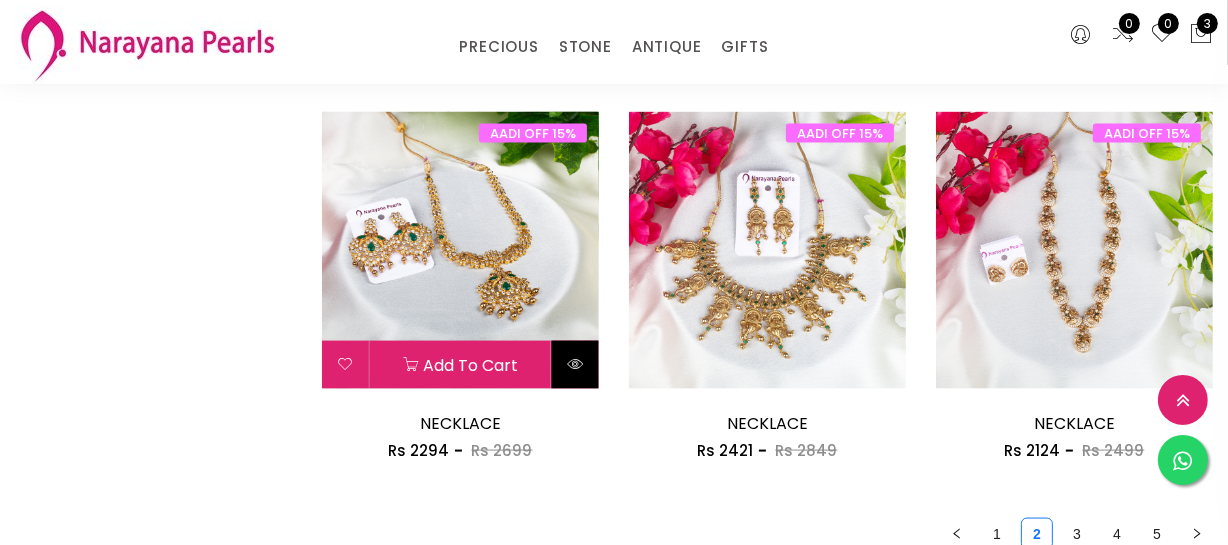 click at bounding box center (575, 365) 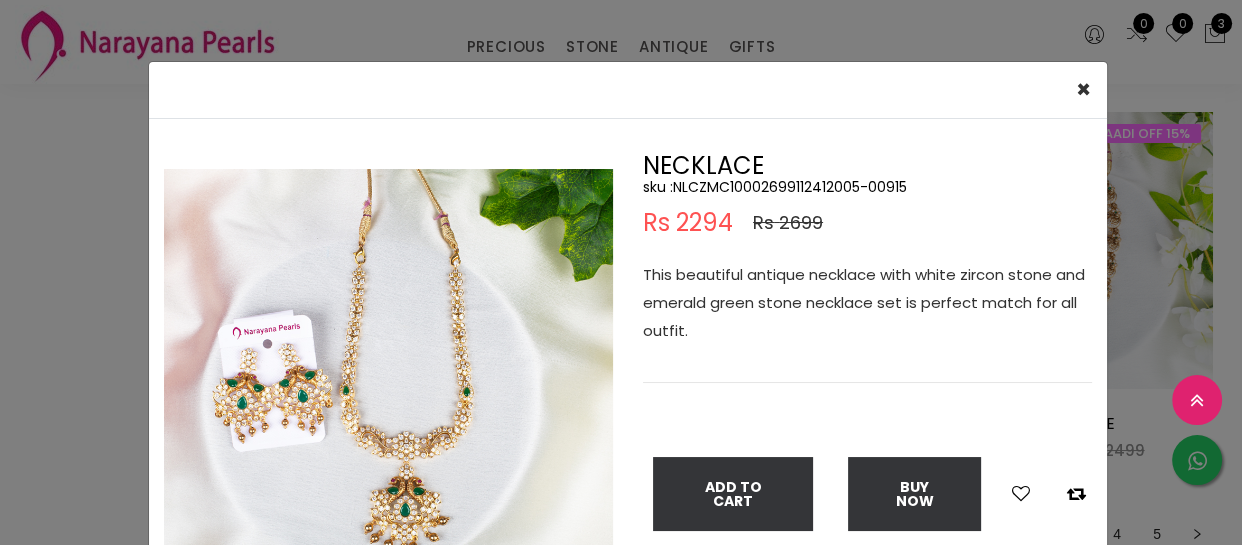 click on "× Close Double (click / press) on the image to zoom (in / out). NECKLACE sku :  NLCZMC10002699112412005-00915 Rs   2294   Rs   2699 This beautiful antique necklace with white zircon stone and emerald green stone necklace set is perfect match for all outfit.  Add To Cart   Buy Now" at bounding box center [621, 272] 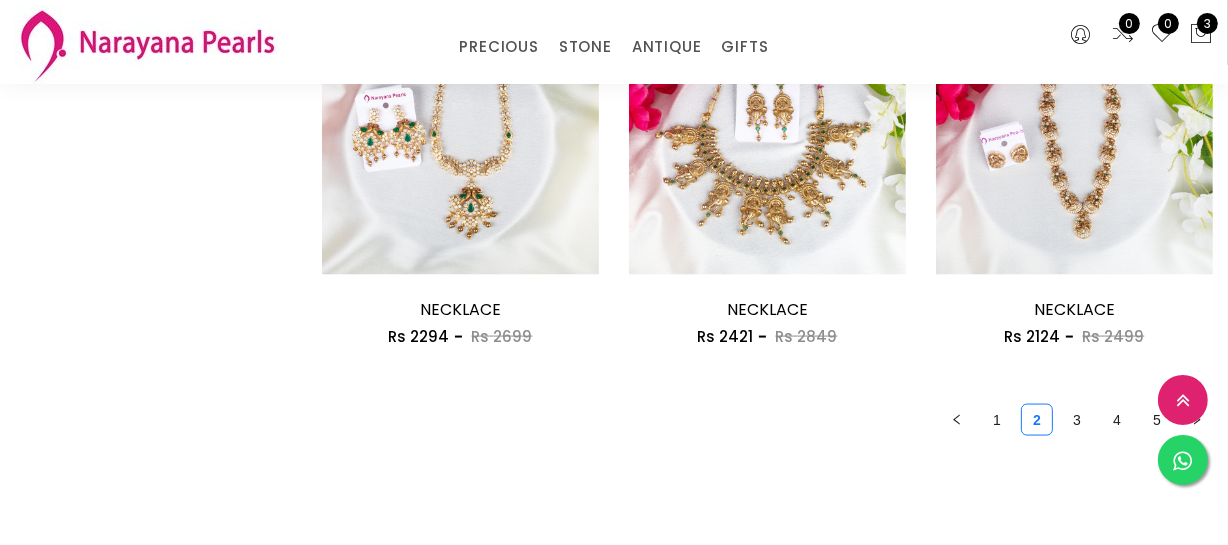scroll, scrollTop: 2727, scrollLeft: 0, axis: vertical 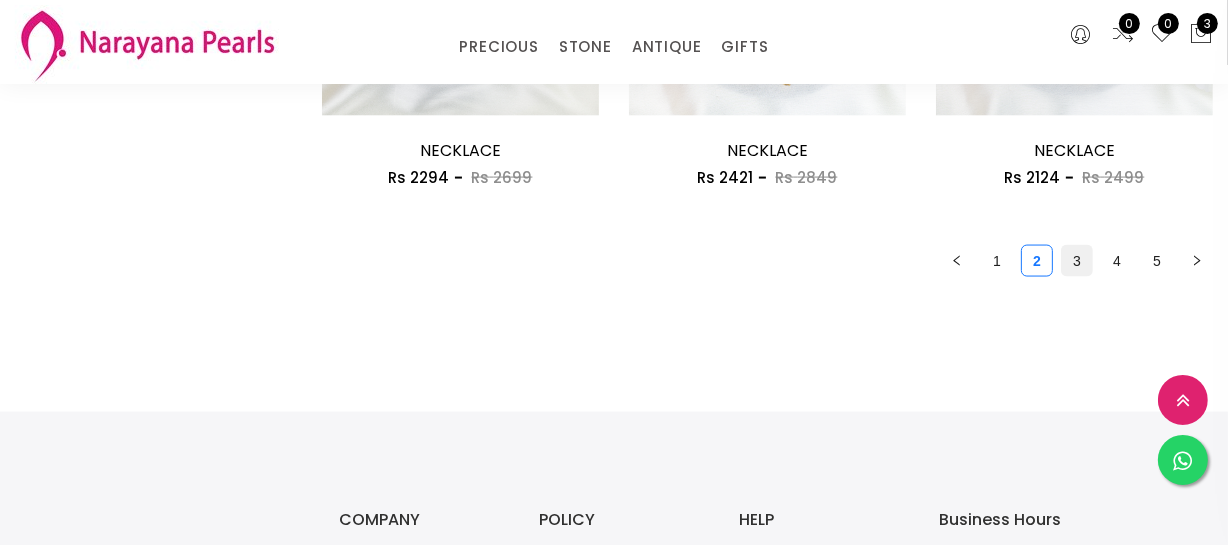 click on "3" at bounding box center [1077, 261] 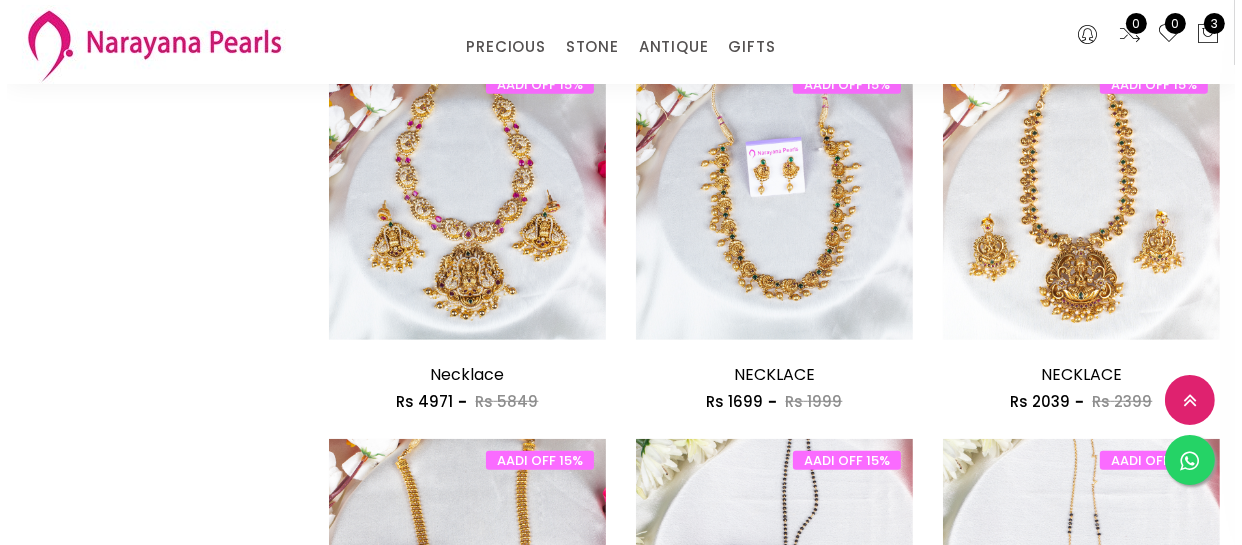 scroll, scrollTop: 1000, scrollLeft: 0, axis: vertical 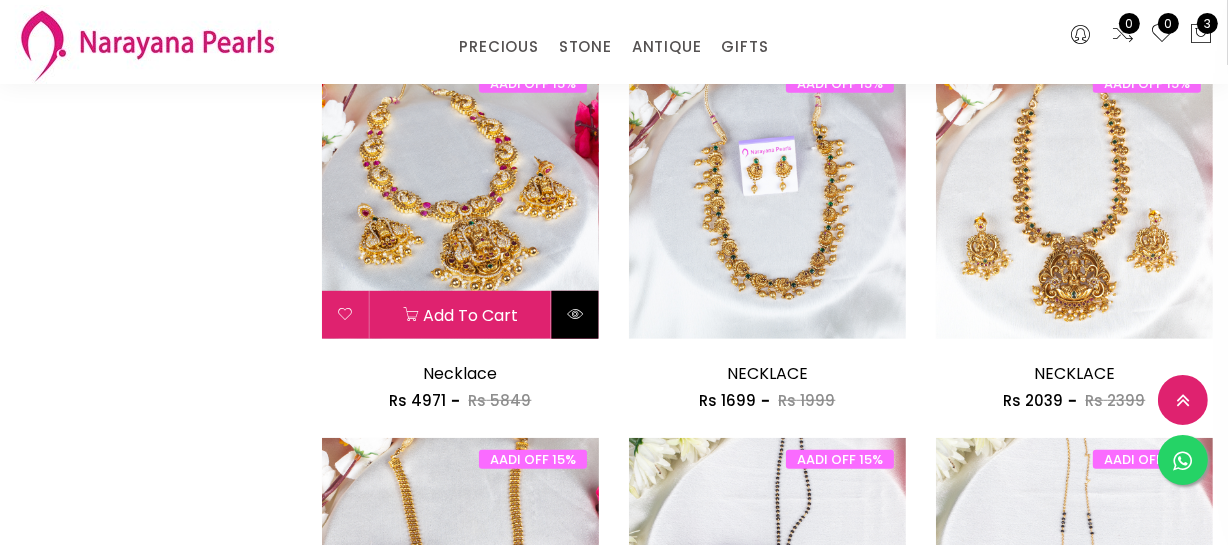 click at bounding box center (575, 315) 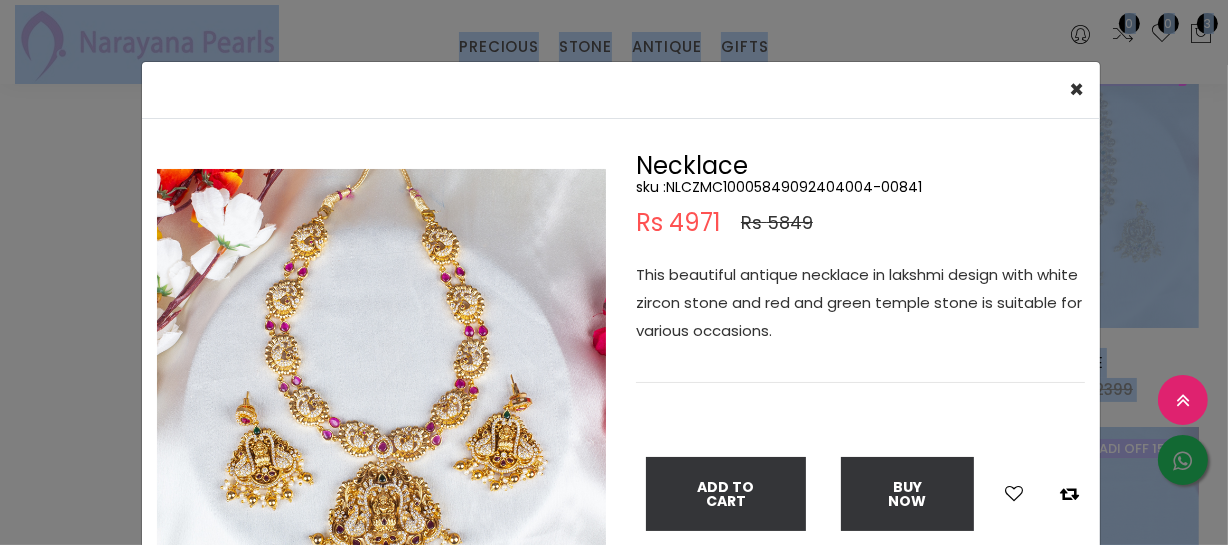 click on "Double (click / press) on the image to zoom (in / out)." at bounding box center [381, 398] 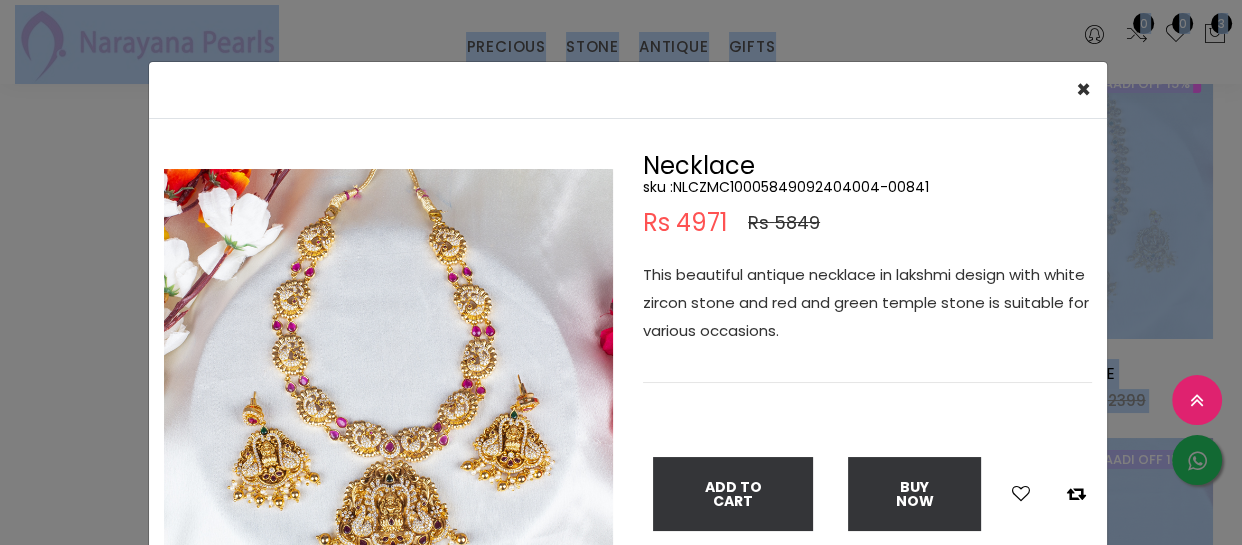 click at bounding box center [388, 393] 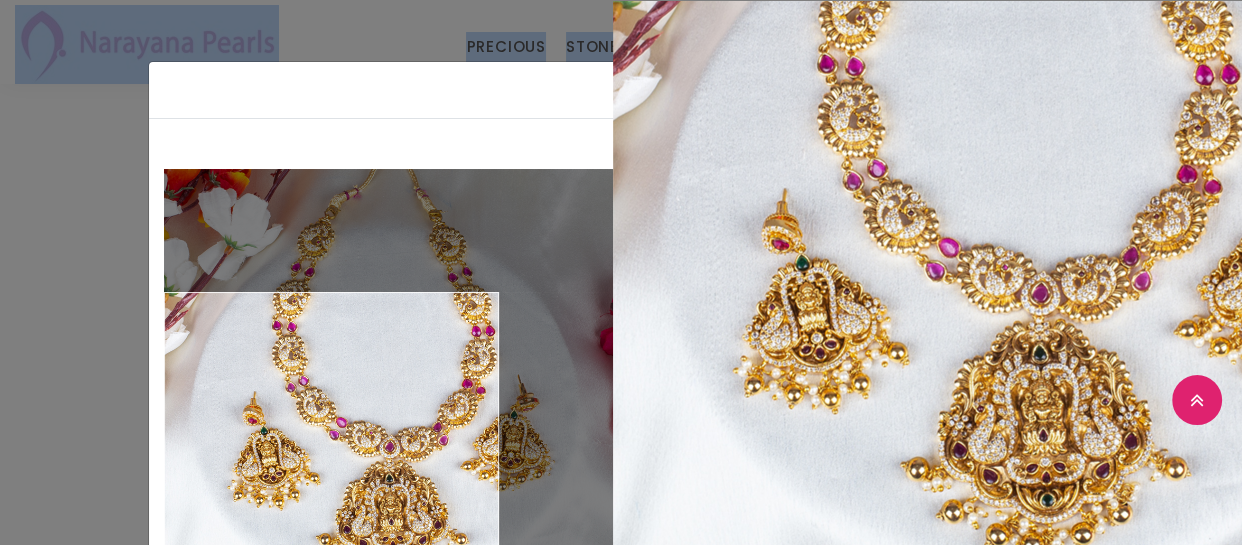 scroll, scrollTop: 90, scrollLeft: 0, axis: vertical 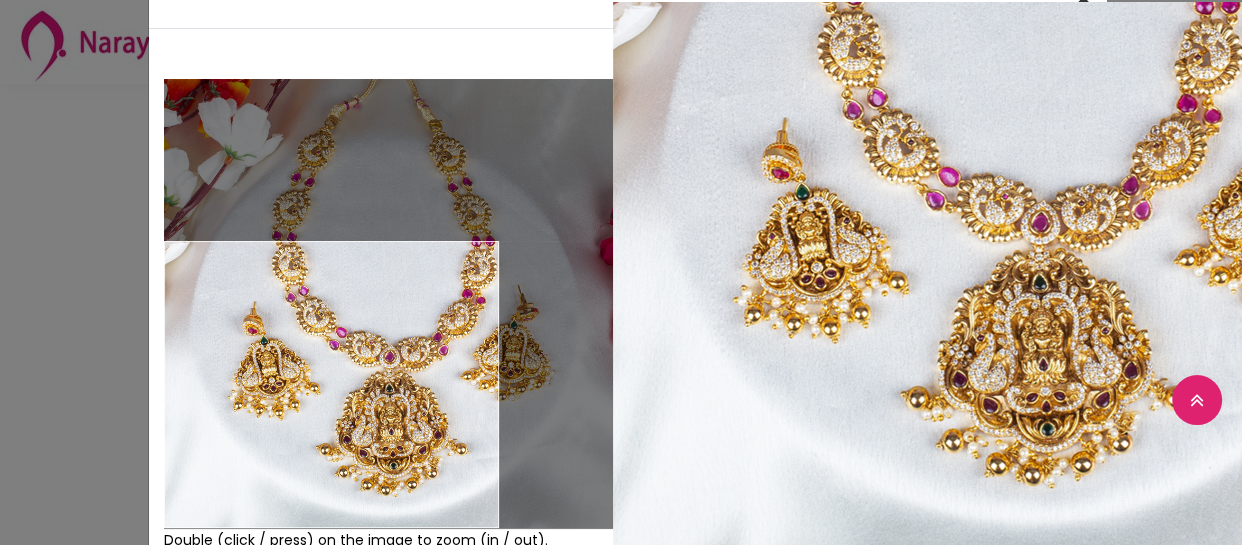 click on "× Close Double (click / press) on the image to zoom (in / out). Necklace sku :  NLCZMC10005849092404004-00841 Rs   4971   Rs   5849 This beautiful antique necklace in lakshmi design with white zircon stone and red and green temple stone is suitable for various occasions.  Add To Cart   Buy Now" at bounding box center (621, 272) 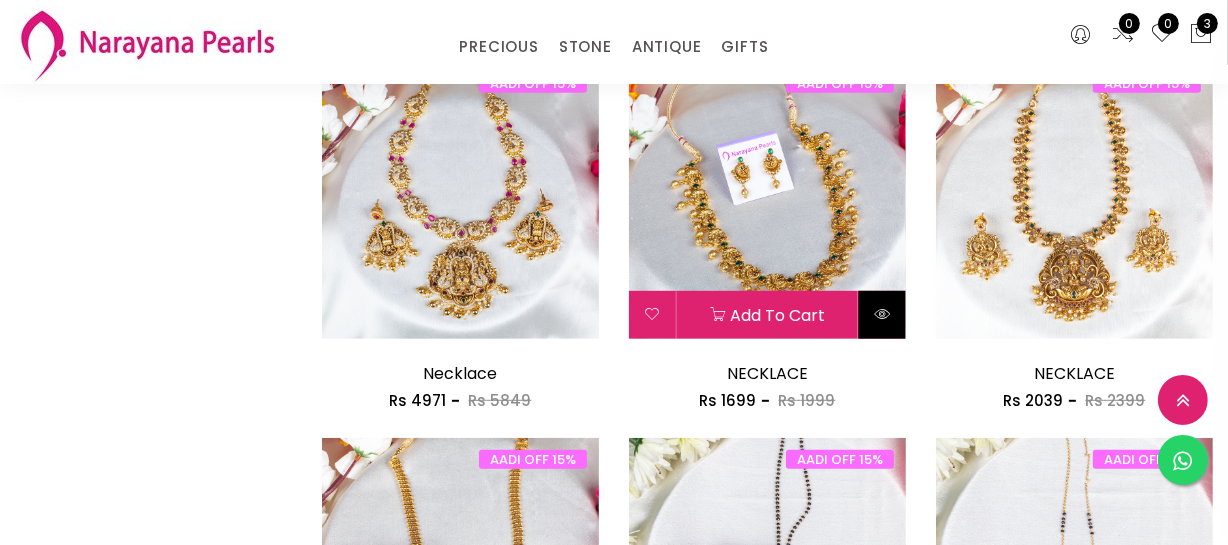 click at bounding box center (882, 315) 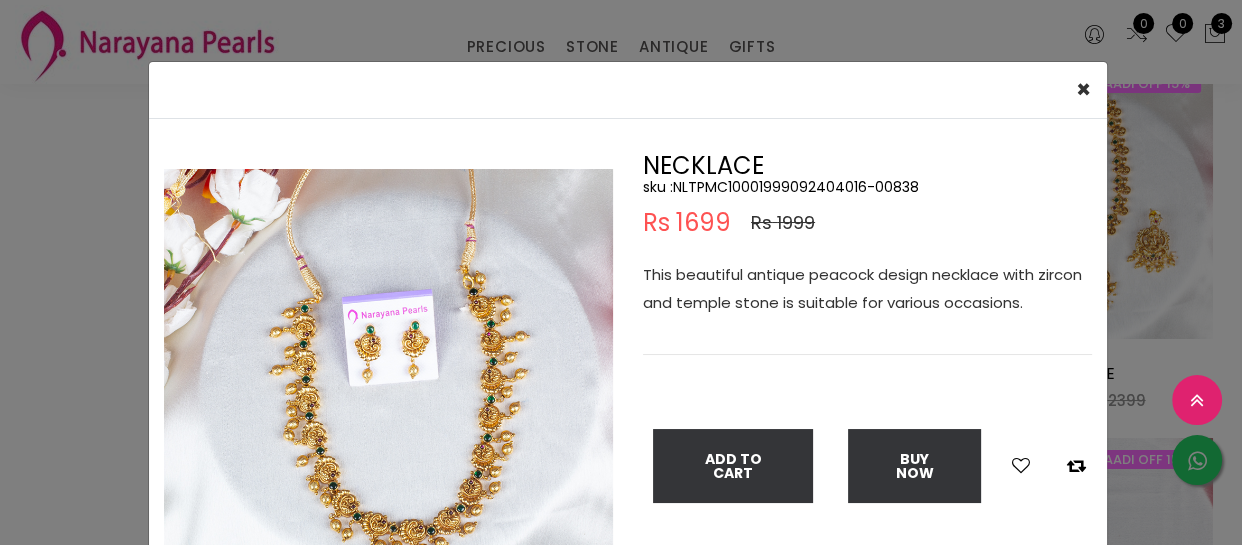 click at bounding box center [388, 393] 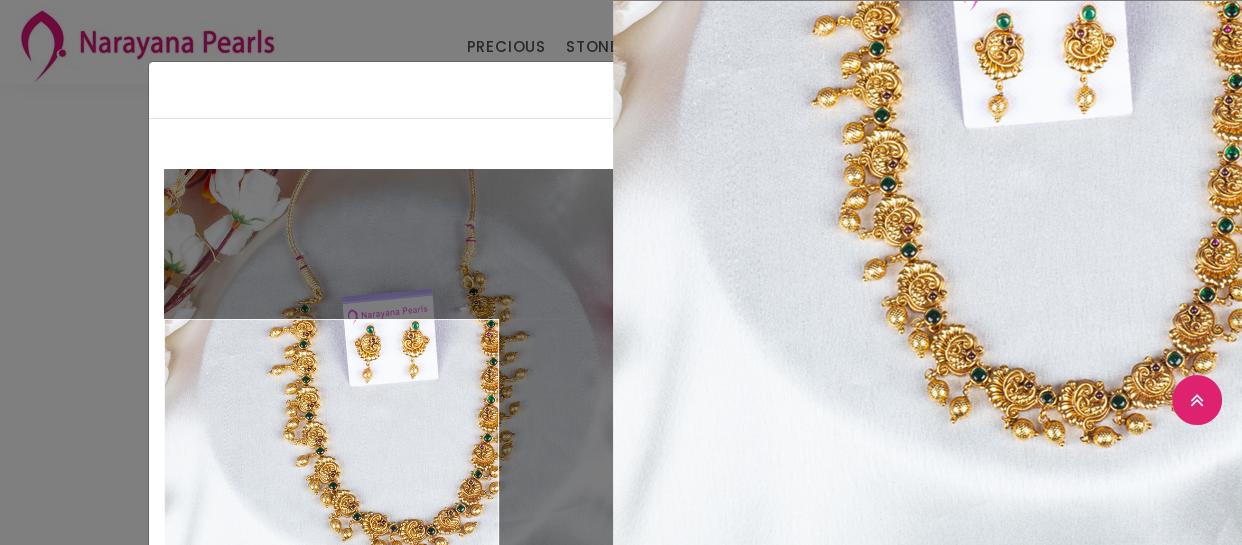 click on "× Close Double (click / press) on the image to zoom (in / out). NECKLACE sku :  NLTPMC10001999092404016-00838 Rs   1699   Rs   1999 This beautiful antique peacock design necklace with zircon and temple stone is suitable for various occasions.  Add To Cart   Buy Now" at bounding box center (621, 272) 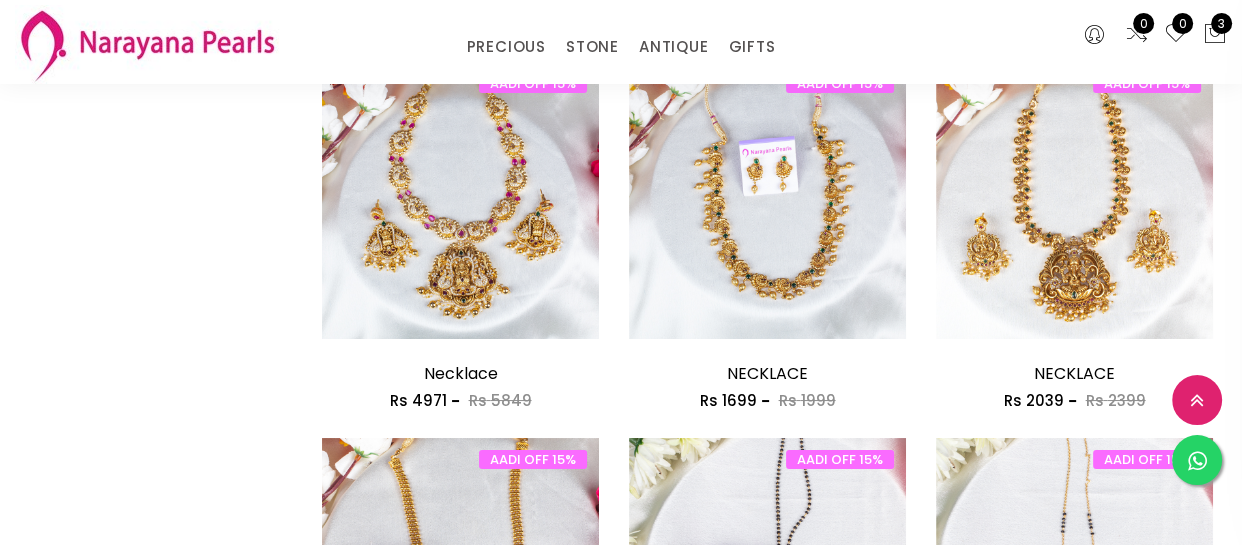 click on "× Close Double (click / press) on the image to zoom (in / out). NECKLACE sku :  NLTPMC10001999092404016-00838 Rs   1699   Rs   1999 This beautiful antique peacock design necklace with zircon and temple stone is suitable for various occasions.  Add To Cart   Buy Now" at bounding box center (621, 272) 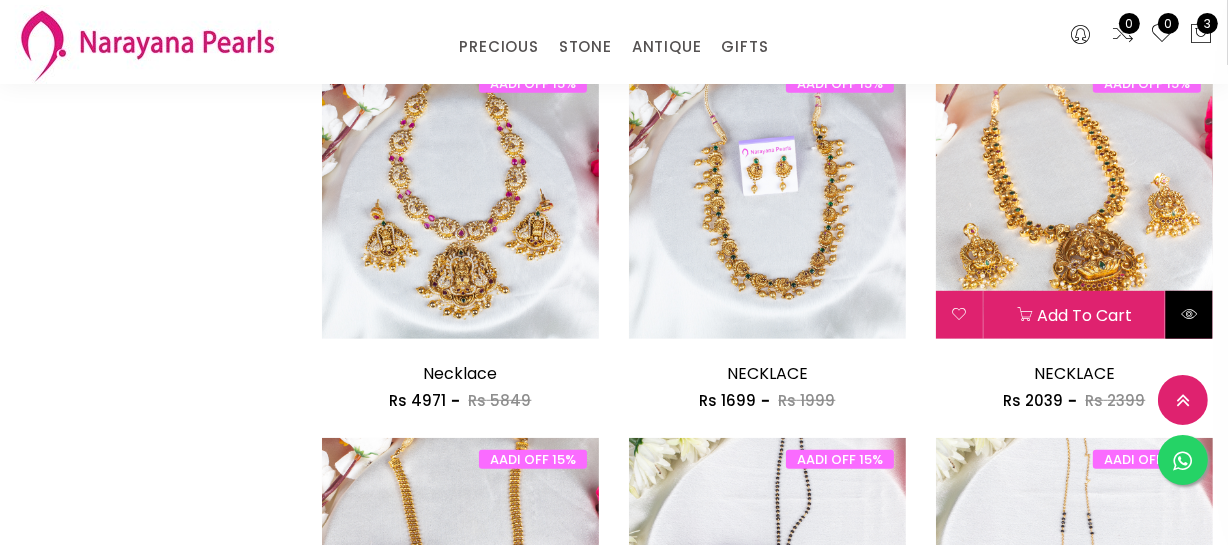click at bounding box center (1189, 315) 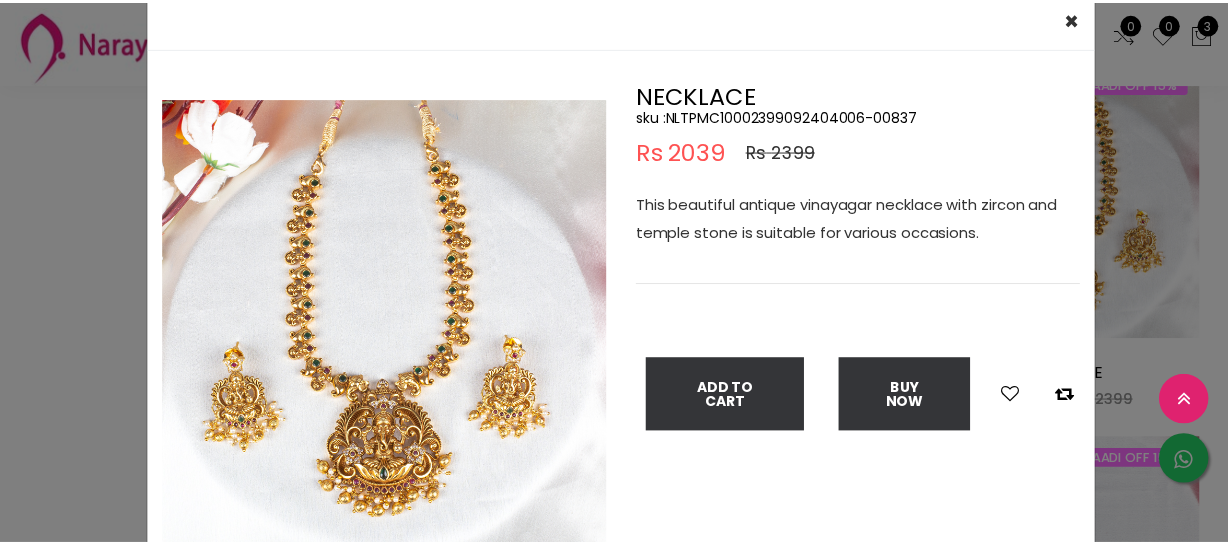 scroll, scrollTop: 181, scrollLeft: 0, axis: vertical 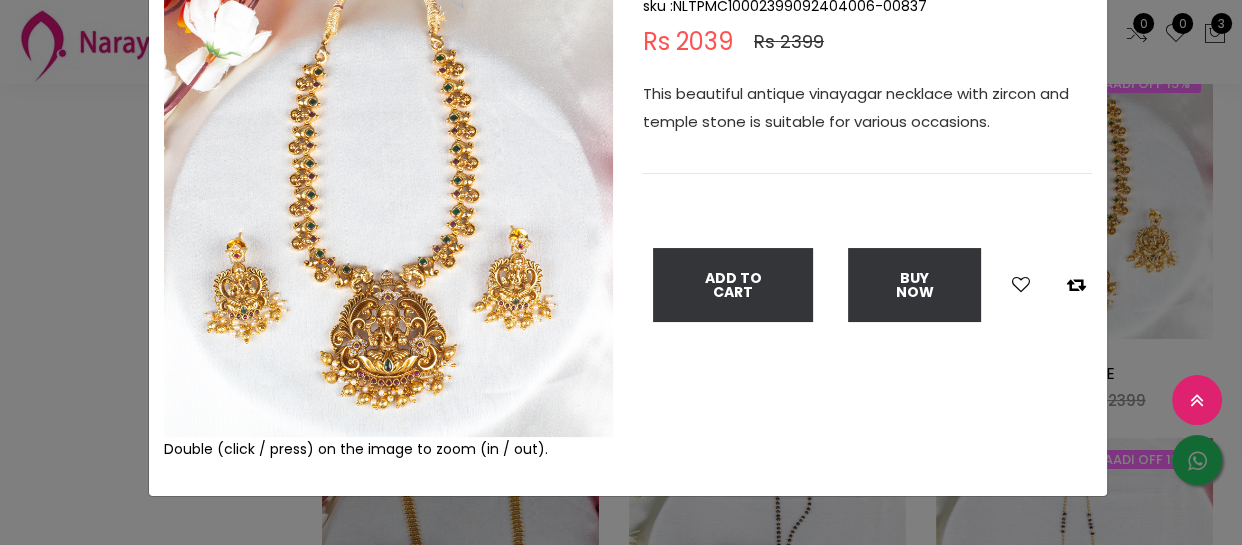 click at bounding box center (388, 212) 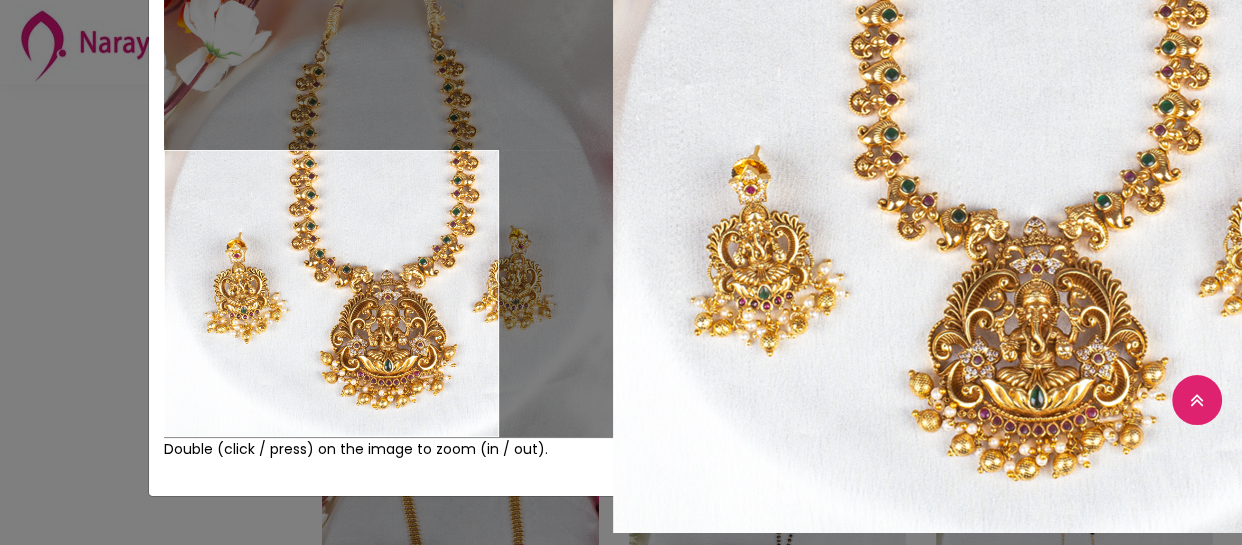 click on "× Close Double (click / press) on the image to zoom (in / out). NECKLACE sku :  NLTPMC10002399092404006-00837 Rs   2039   Rs   2399 This beautiful antique vinayagar necklace with zircon and temple stone is suitable for various occasions.  Add To Cart   Buy Now" at bounding box center [621, 272] 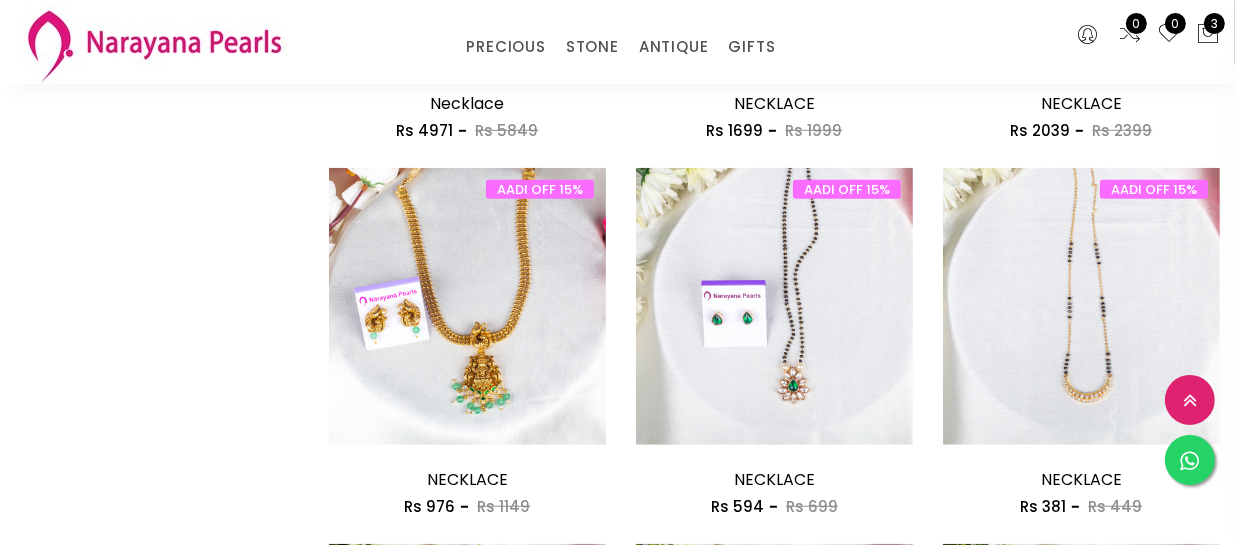 scroll, scrollTop: 1272, scrollLeft: 0, axis: vertical 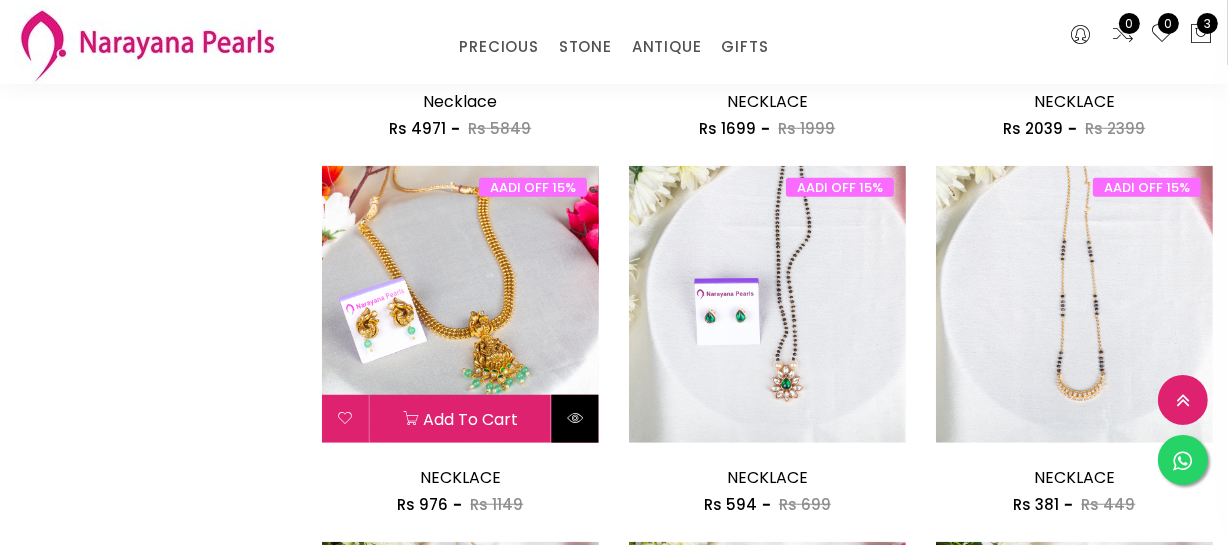 click at bounding box center [575, 419] 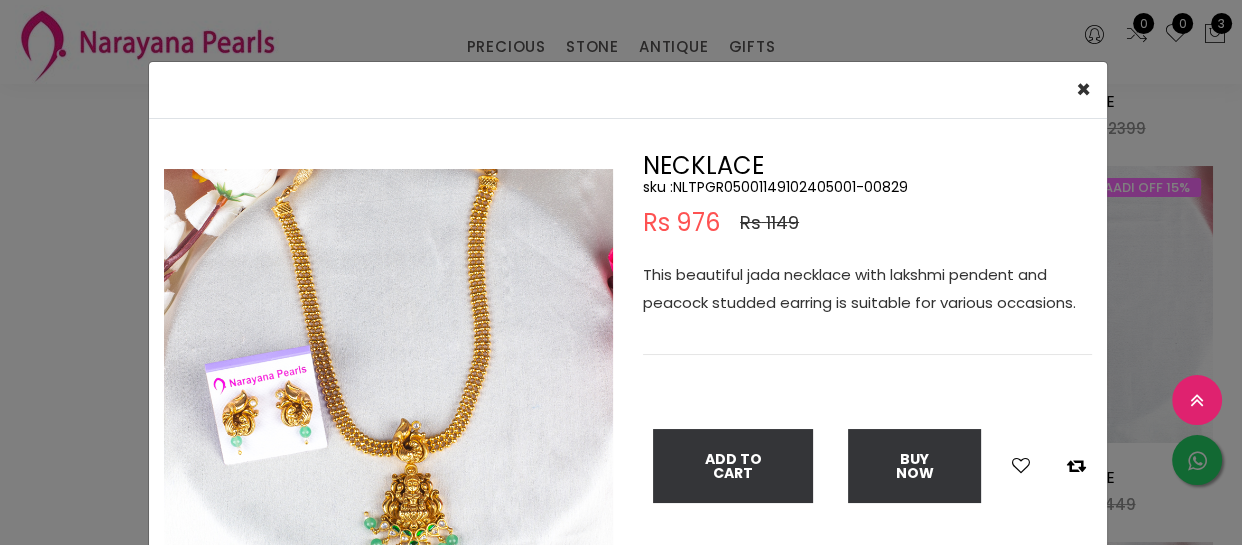 click at bounding box center [388, 393] 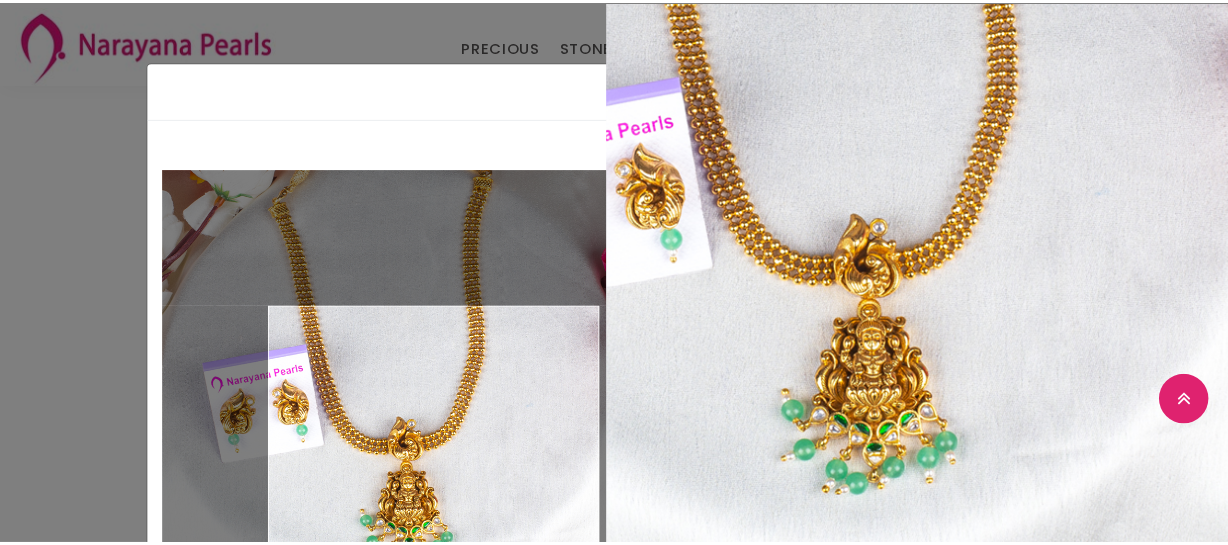 scroll, scrollTop: 90, scrollLeft: 0, axis: vertical 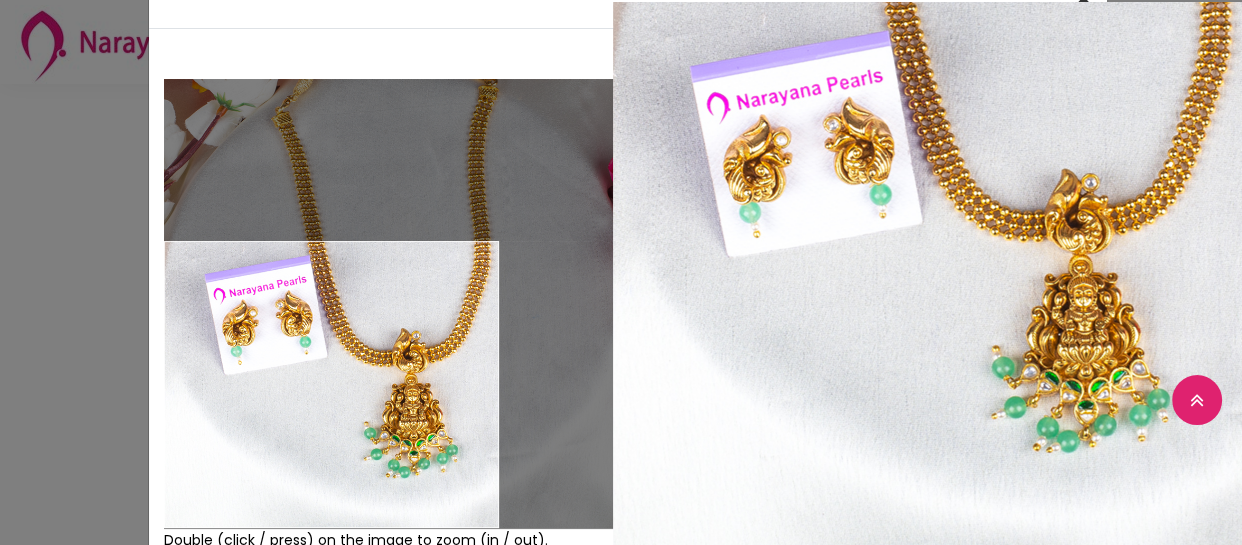 click on "× Close Double (click / press) on the image to zoom (in / out). NECKLACE sku :  NLTPGR05001149102405001-00829 Rs   976   Rs   1149 This beautiful jada necklace with lakshmi pendent and peacock studded earring is suitable for various occasions.  Add To Cart   Buy Now" at bounding box center [621, 272] 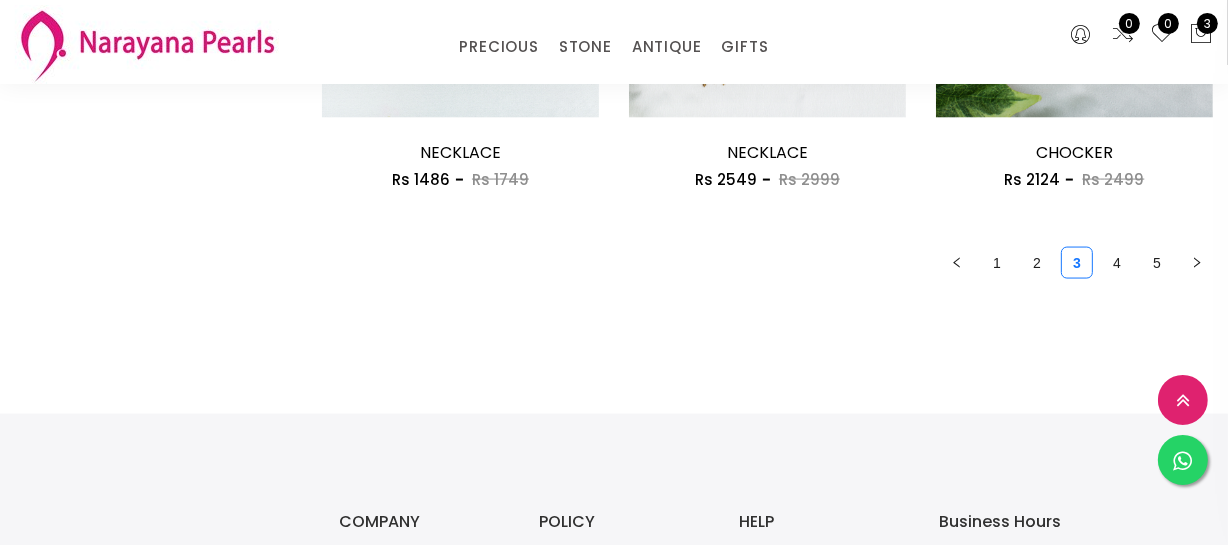 scroll, scrollTop: 2727, scrollLeft: 0, axis: vertical 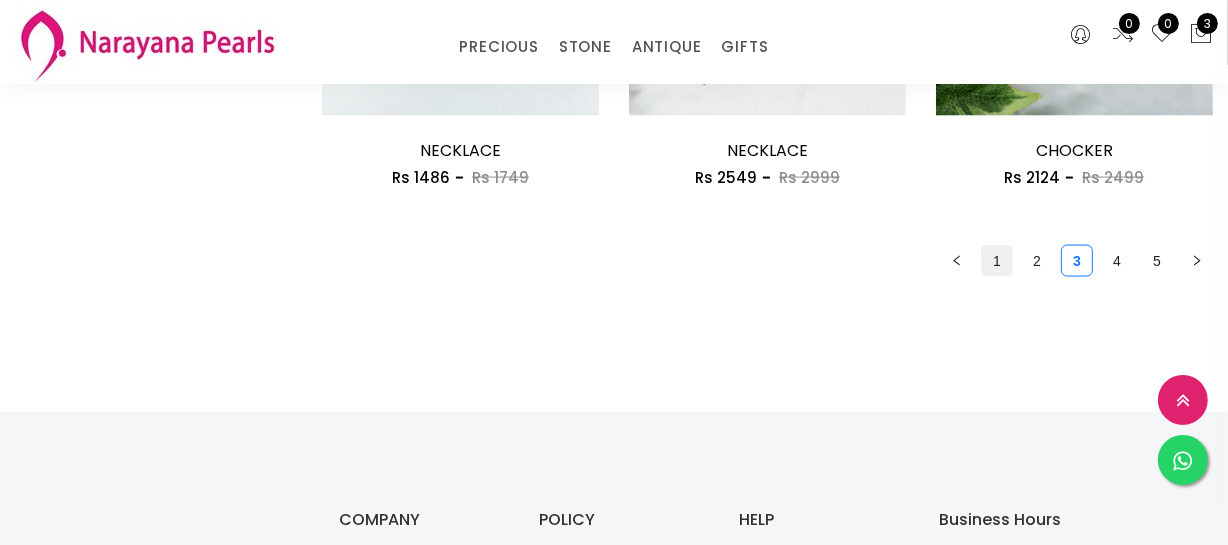 click on "1" at bounding box center (997, 261) 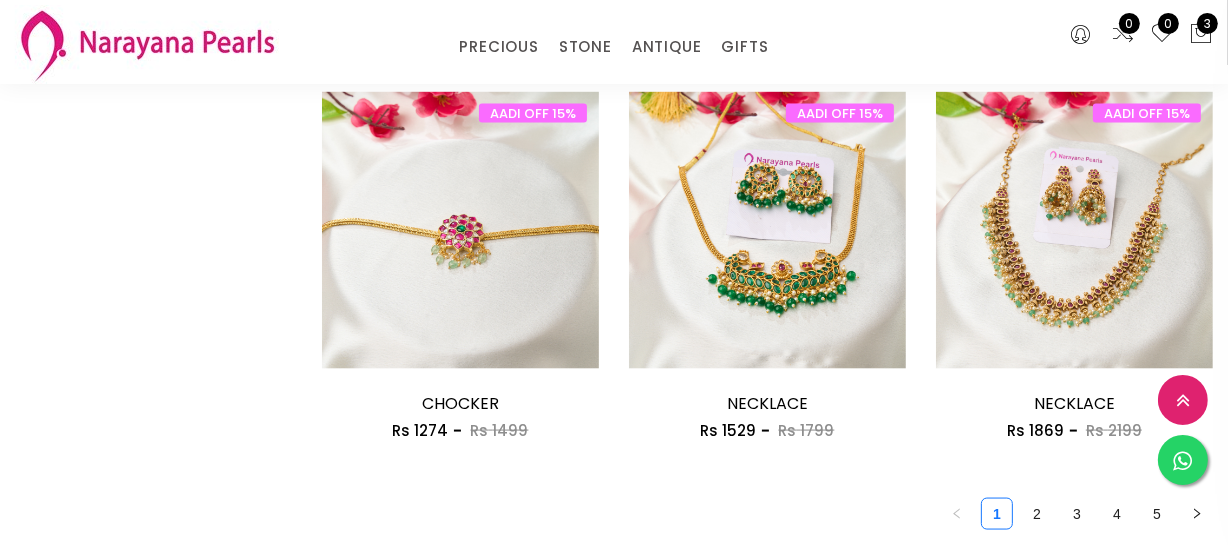scroll, scrollTop: 2545, scrollLeft: 0, axis: vertical 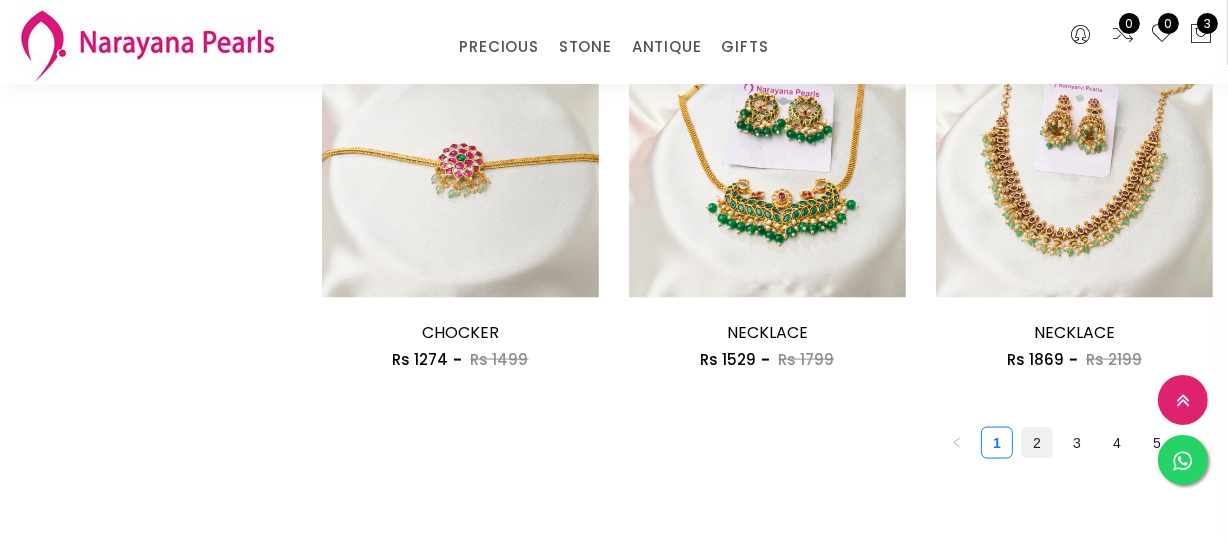click on "2" at bounding box center [1037, 443] 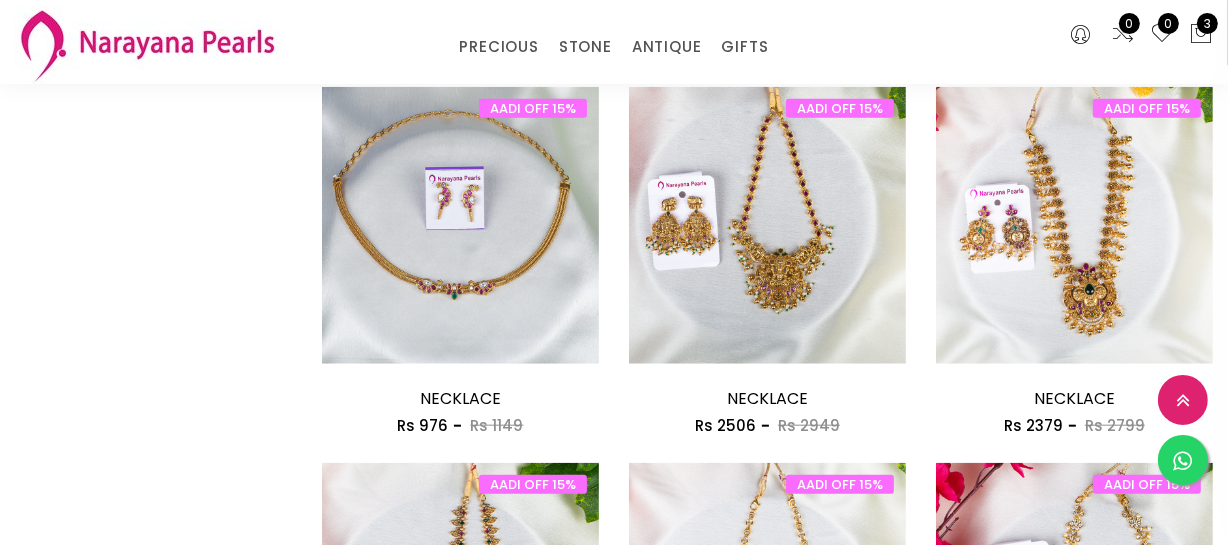 scroll, scrollTop: 1818, scrollLeft: 0, axis: vertical 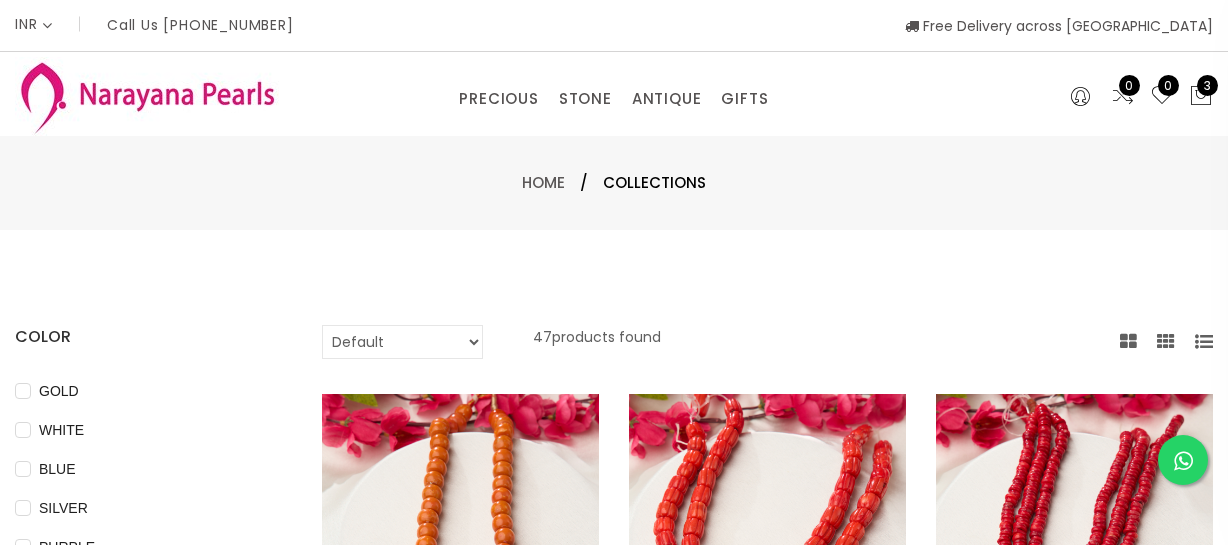 select on "INR" 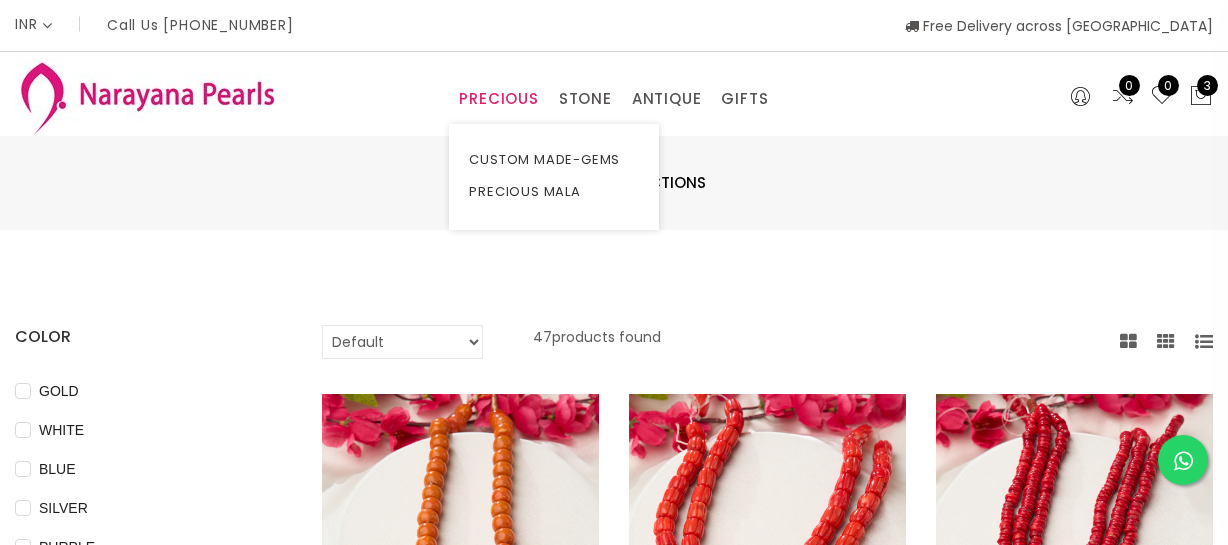 scroll, scrollTop: 0, scrollLeft: 0, axis: both 